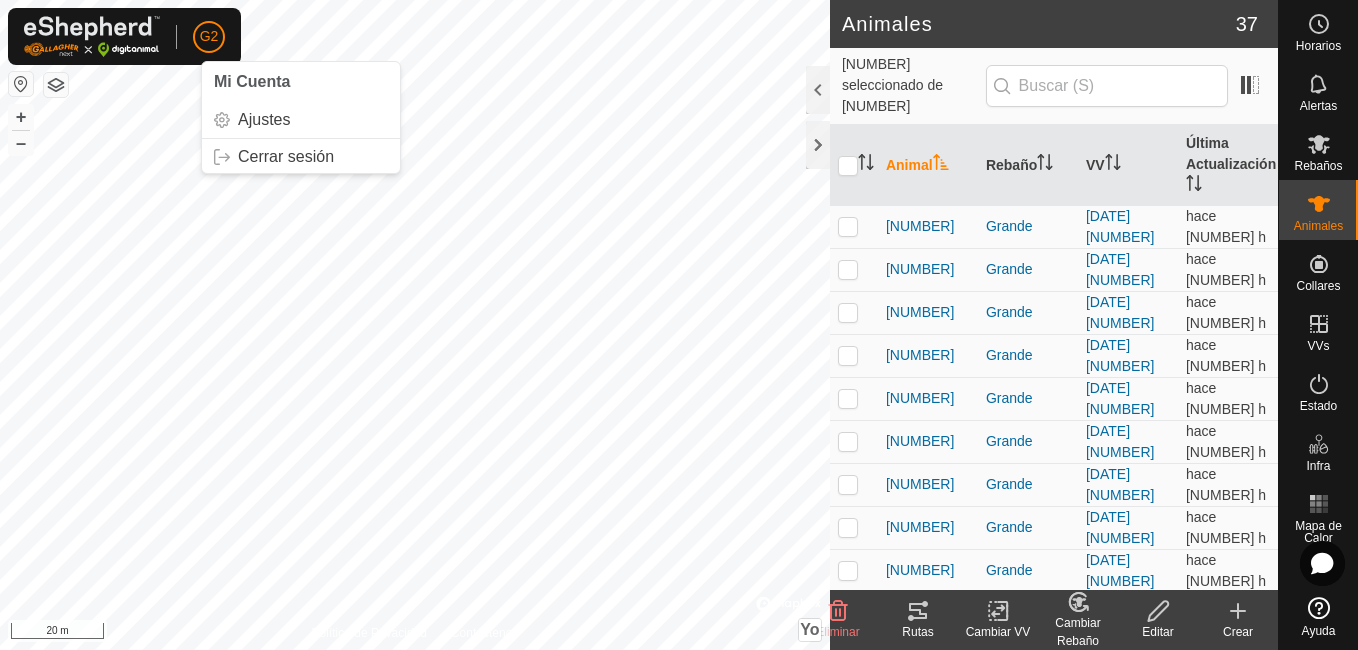 scroll, scrollTop: 0, scrollLeft: 0, axis: both 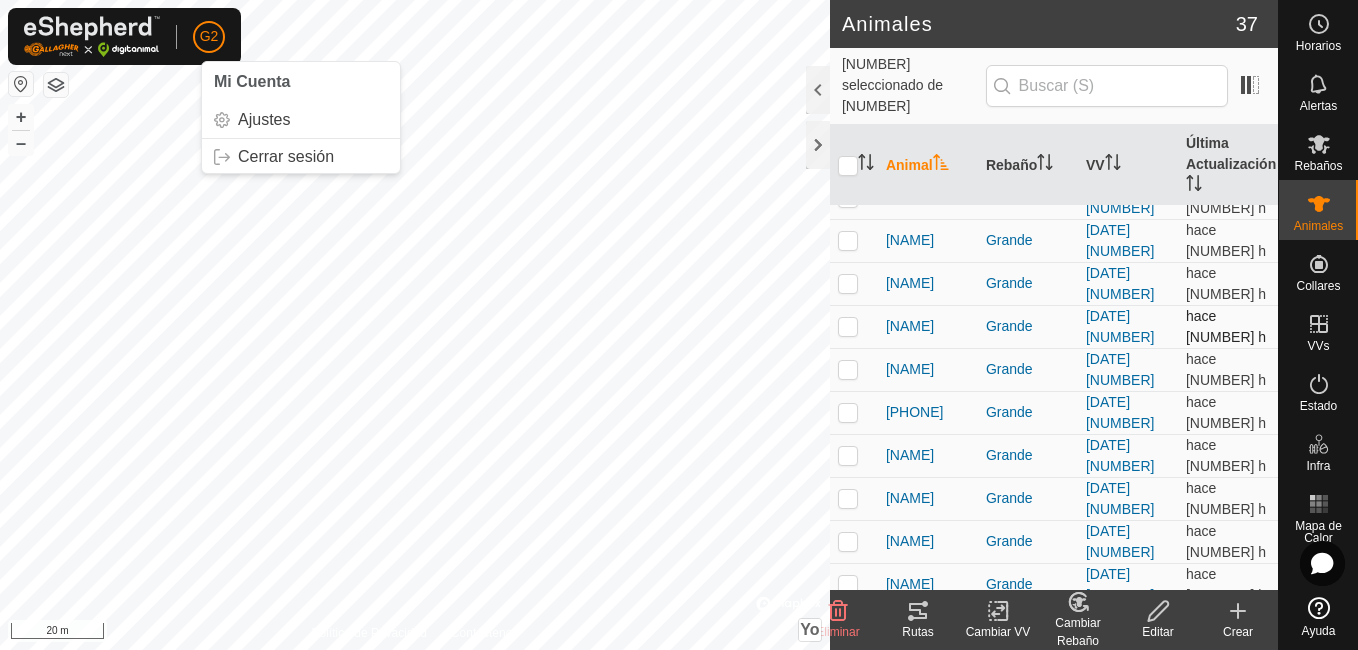 click at bounding box center (848, 326) 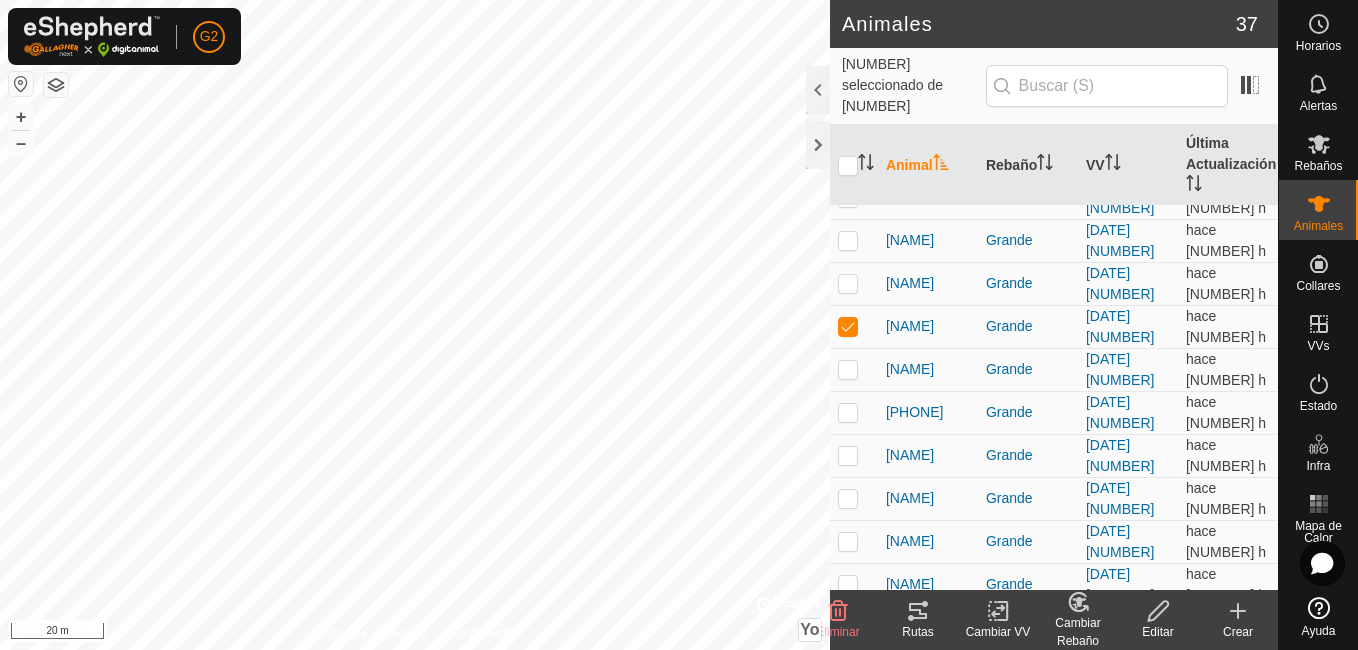 checkbox on "true" 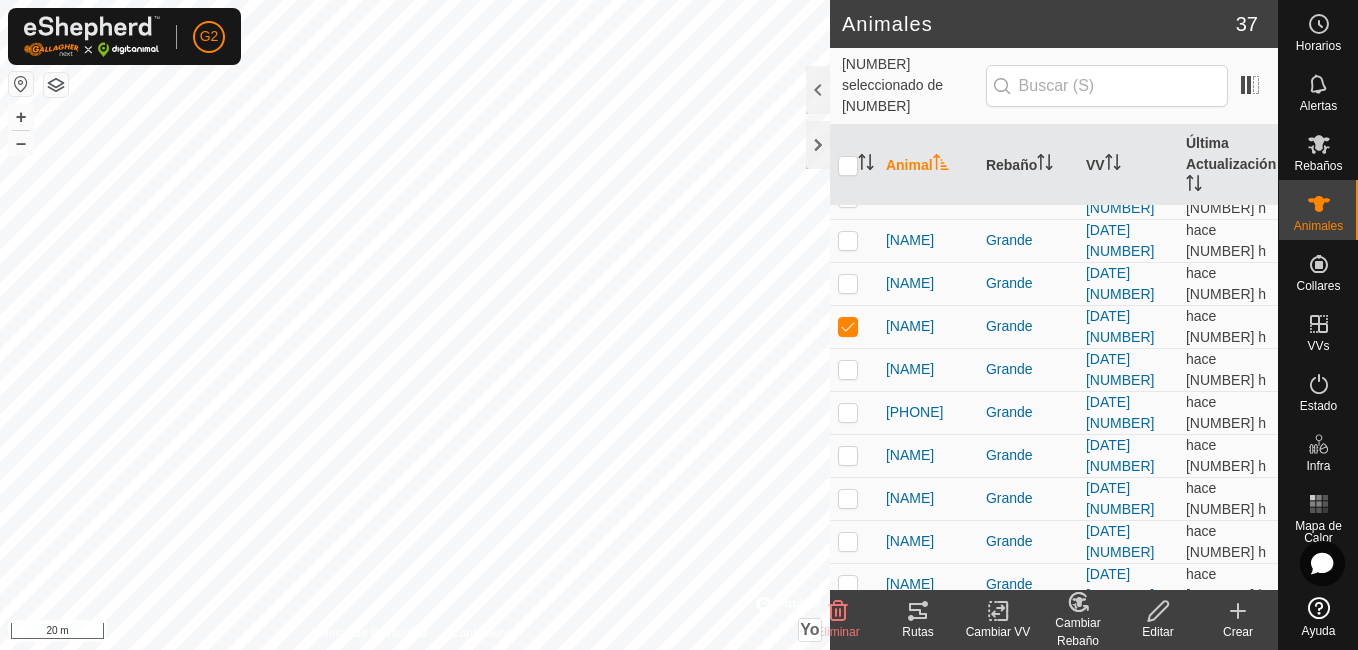 scroll, scrollTop: 1186, scrollLeft: 0, axis: vertical 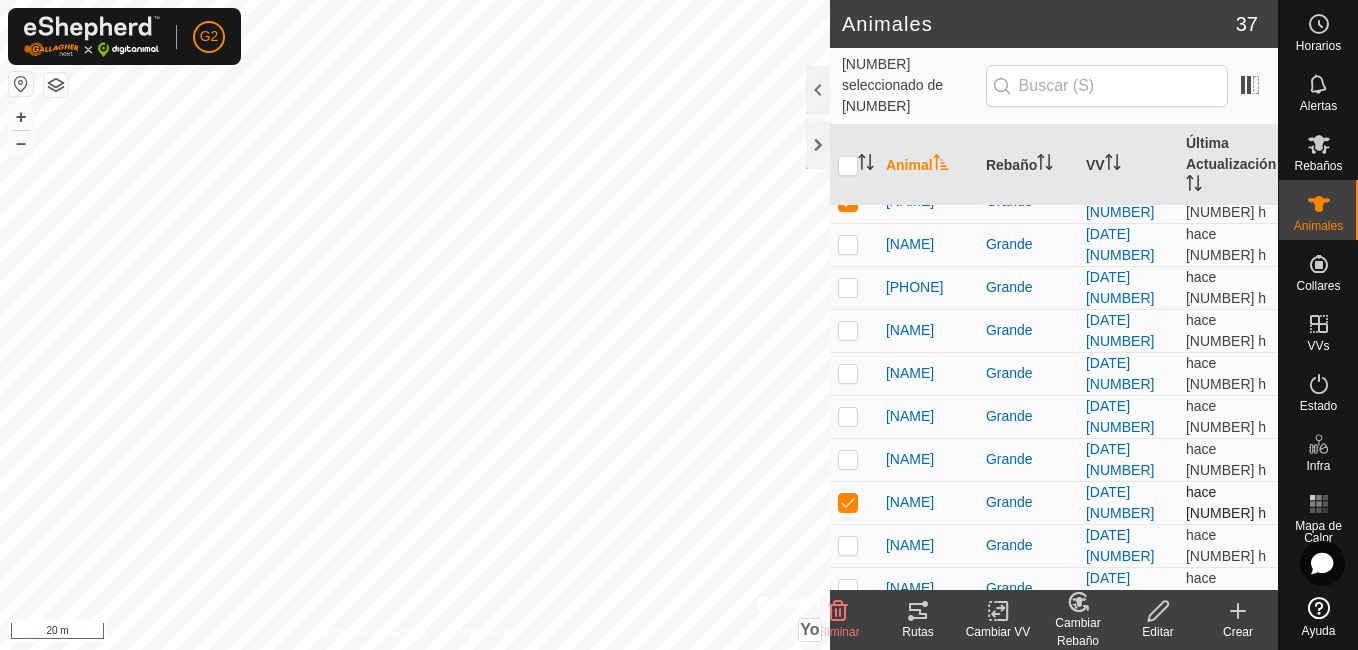 click at bounding box center [848, 502] 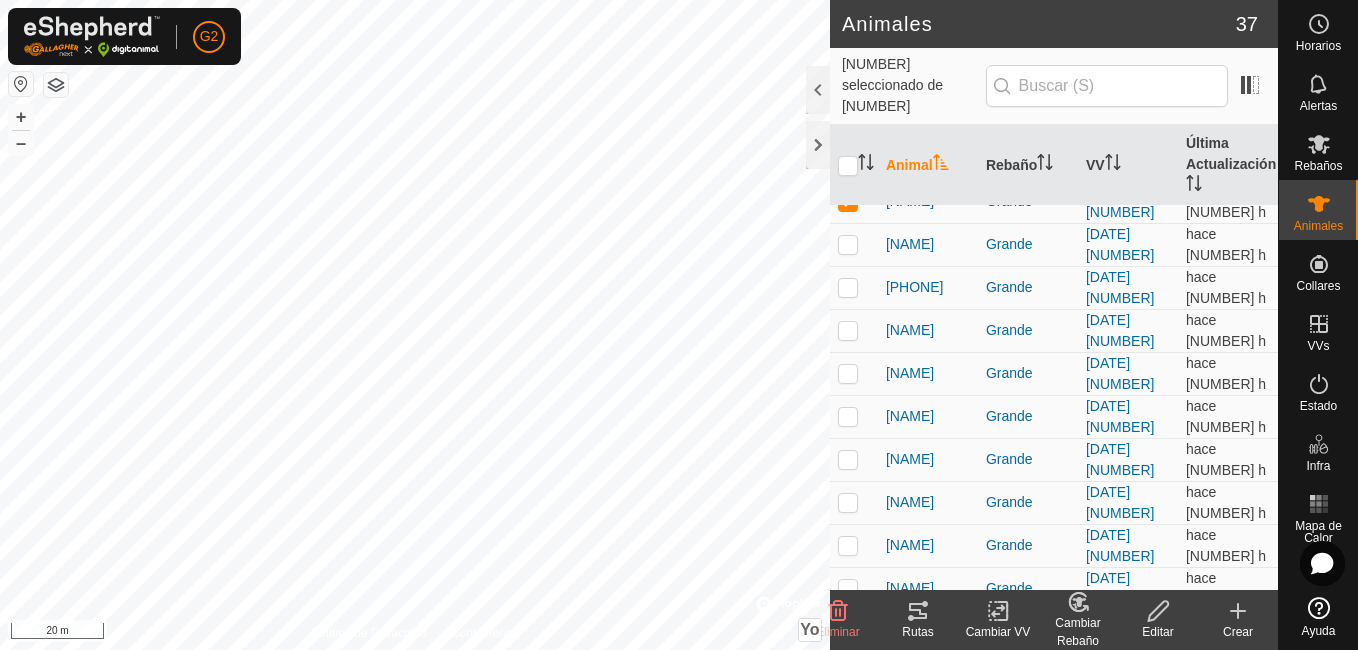 click 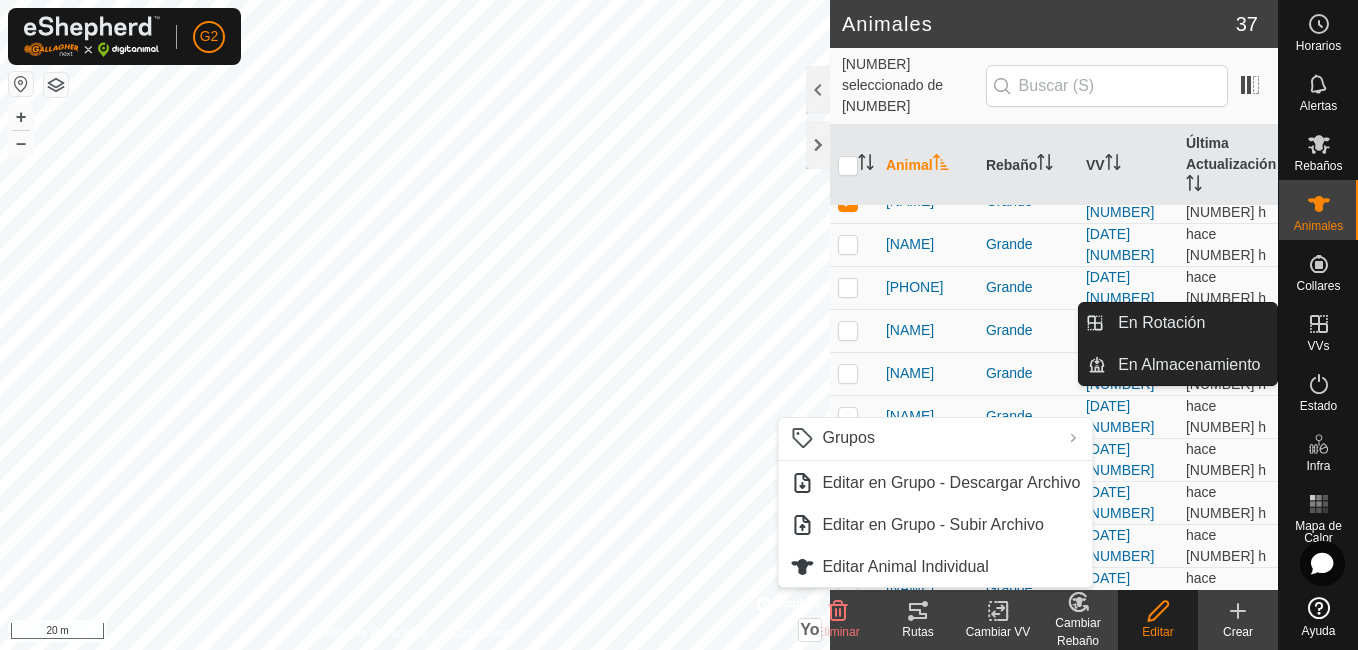click 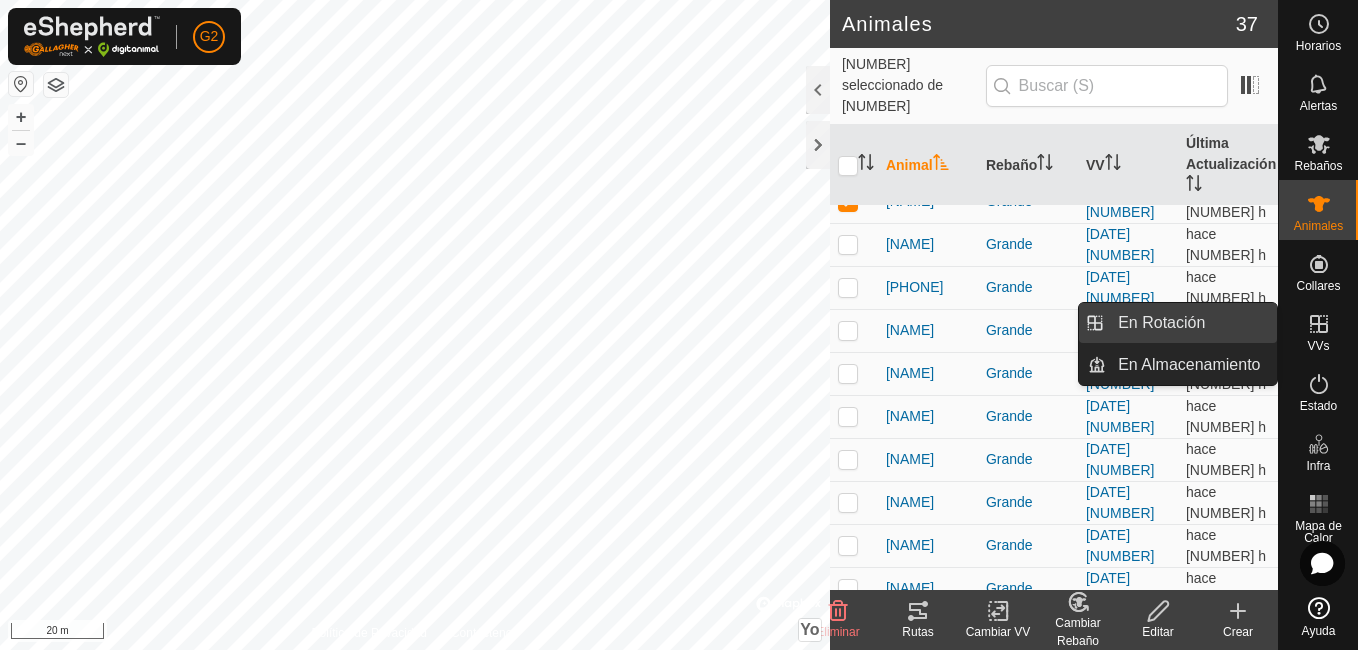 click on "En Rotación" at bounding box center [1191, 323] 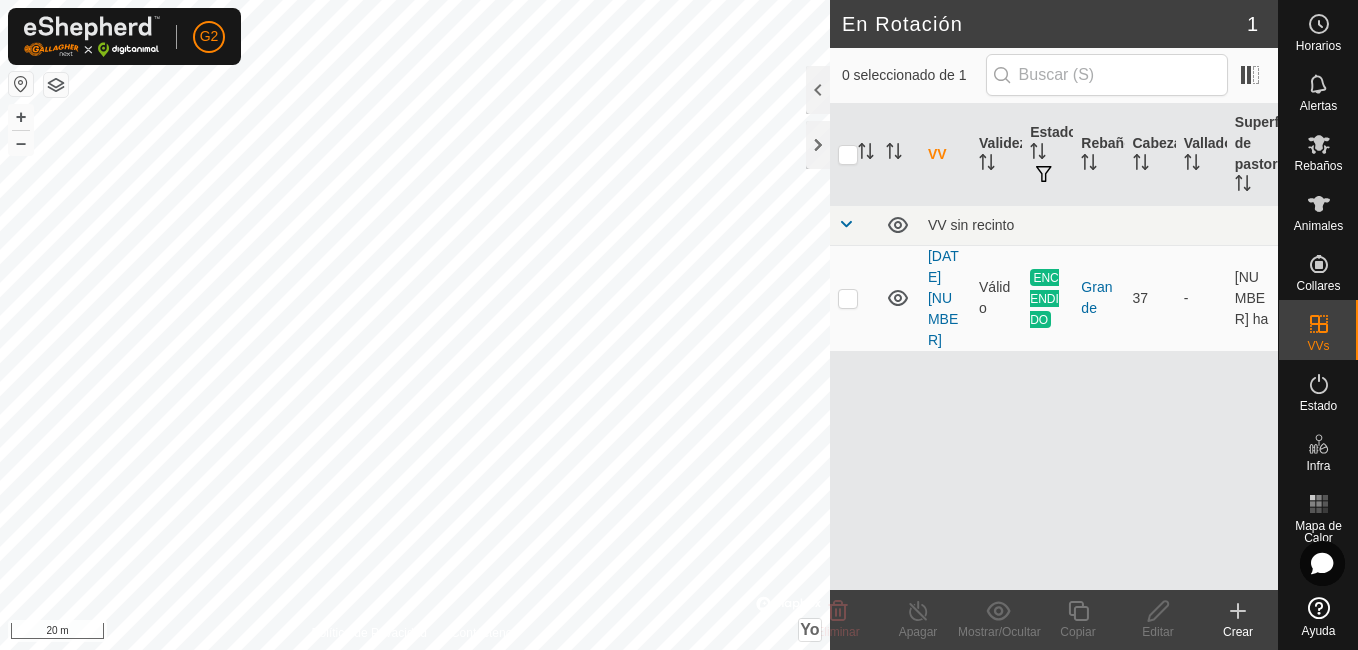 click 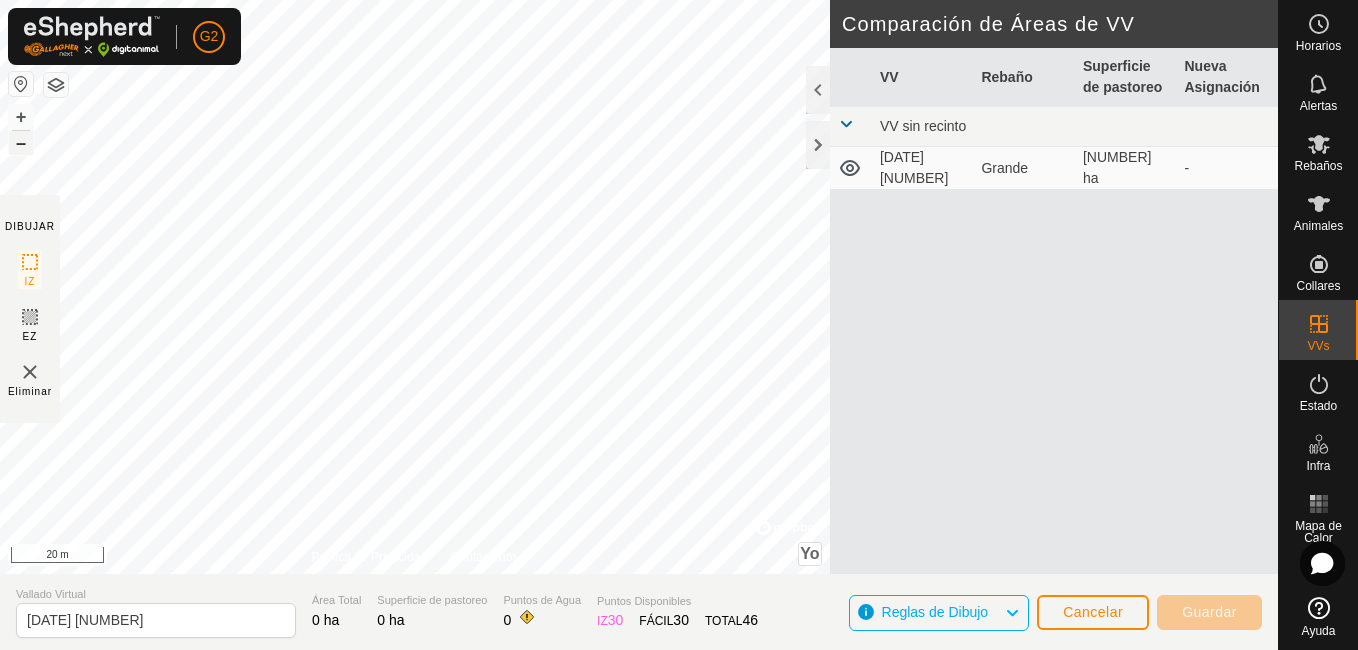 click on "–" at bounding box center (21, 143) 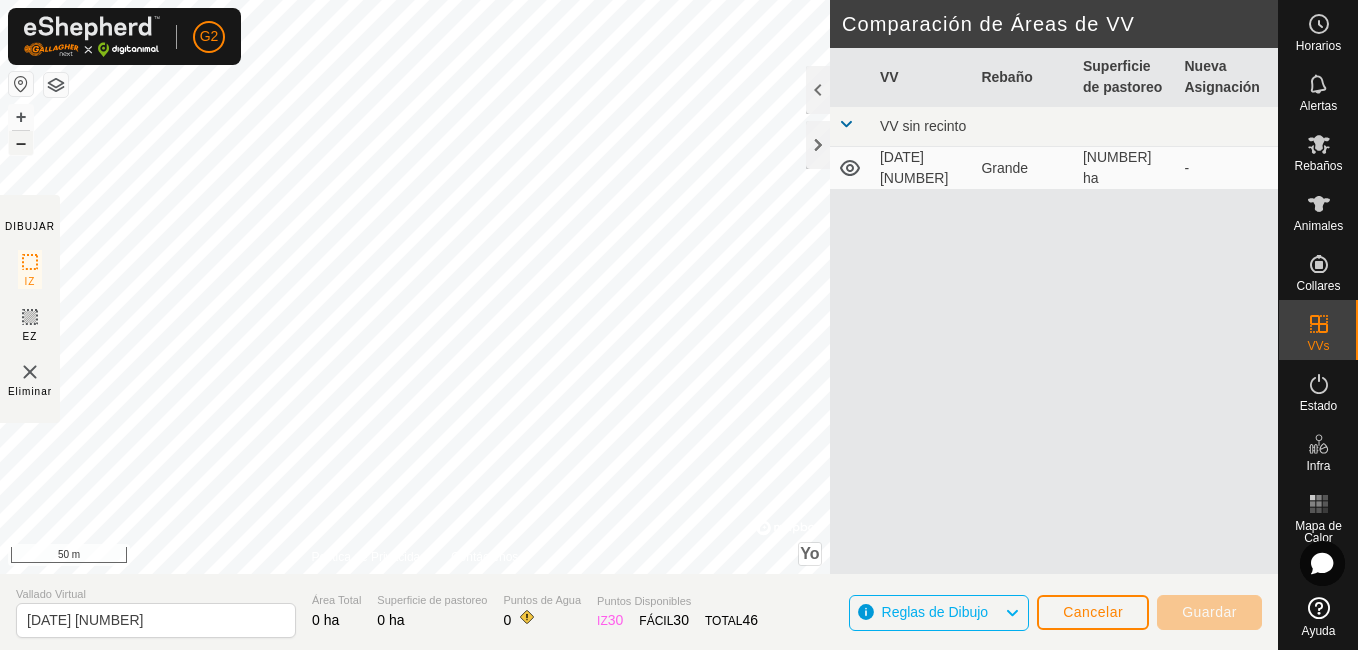 click on "–" at bounding box center (21, 143) 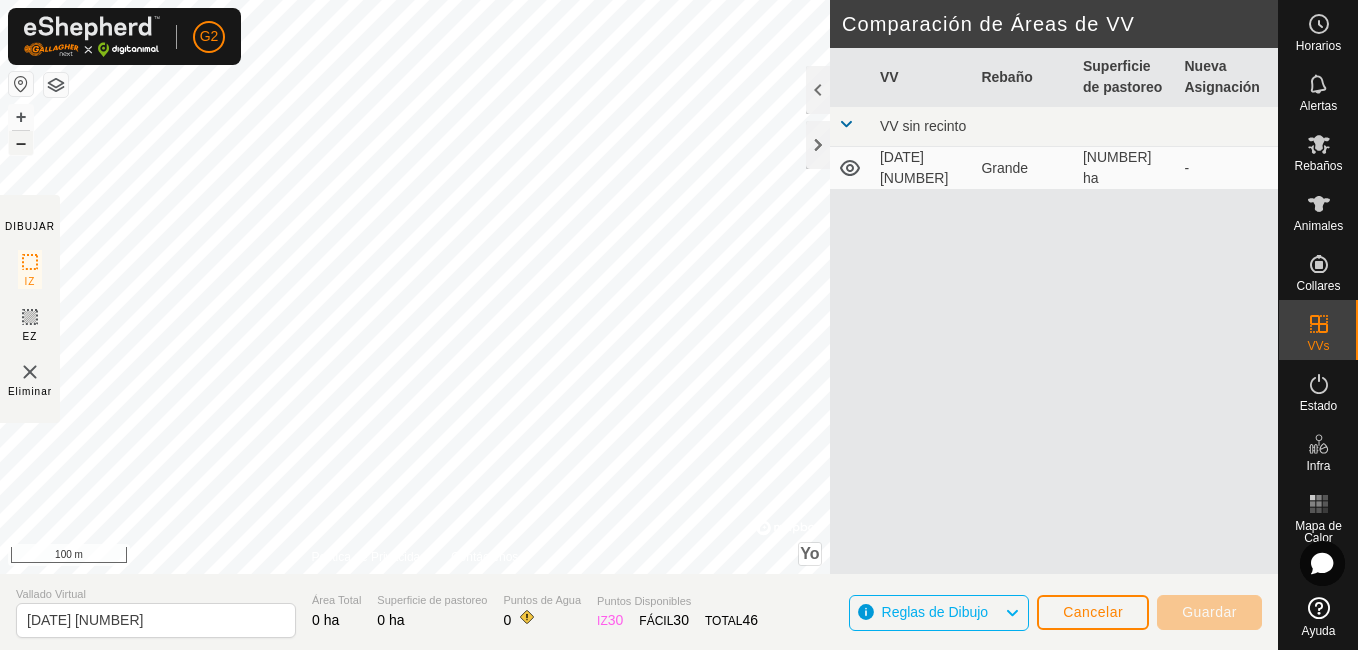 click on "–" at bounding box center [21, 143] 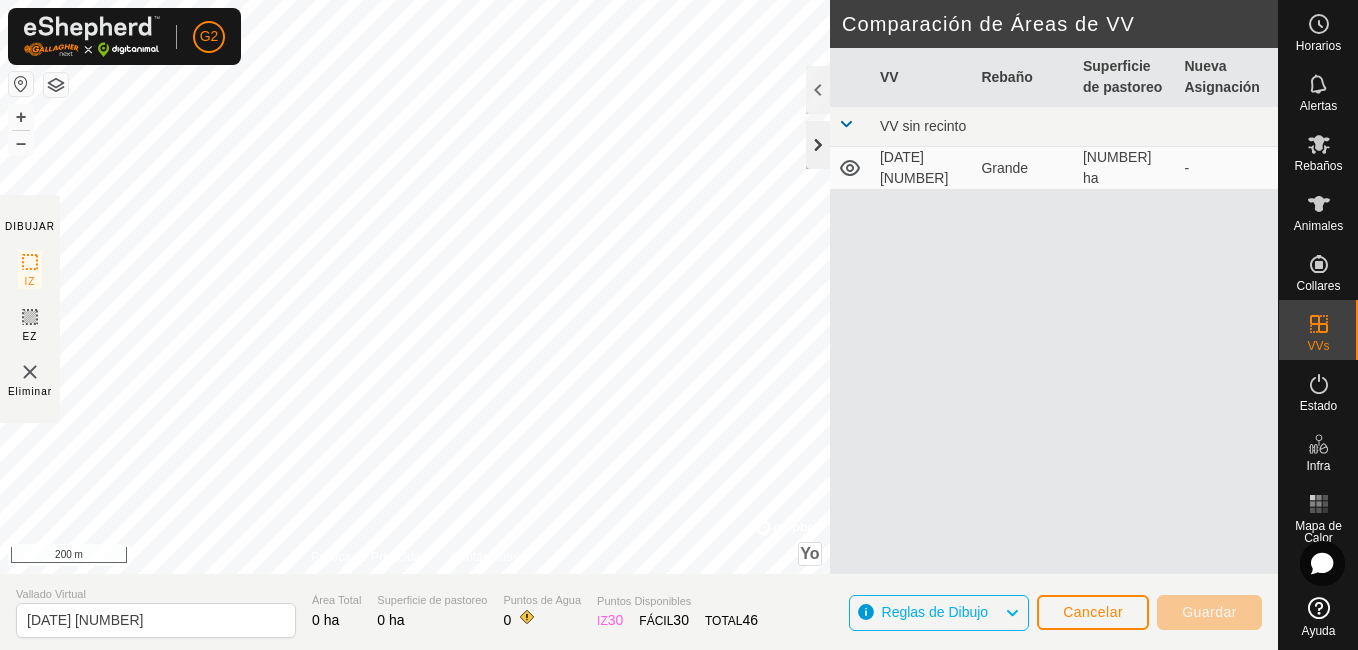 click 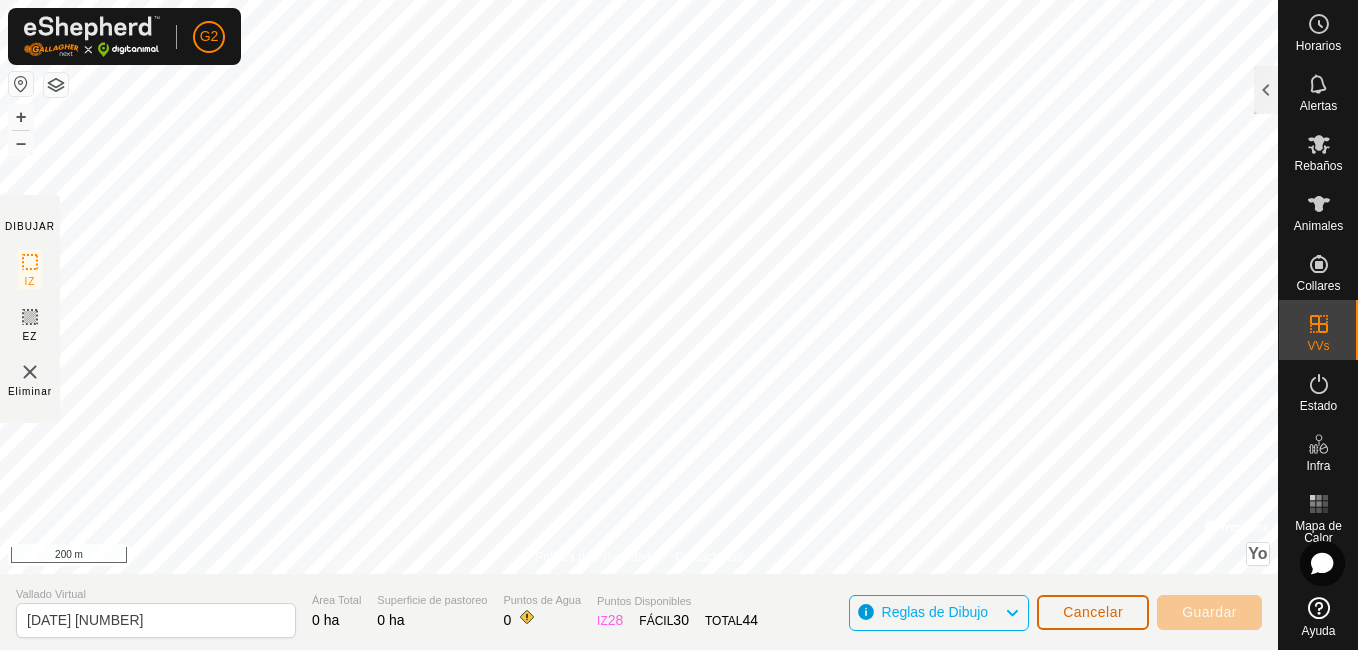 click on "Cancelar" 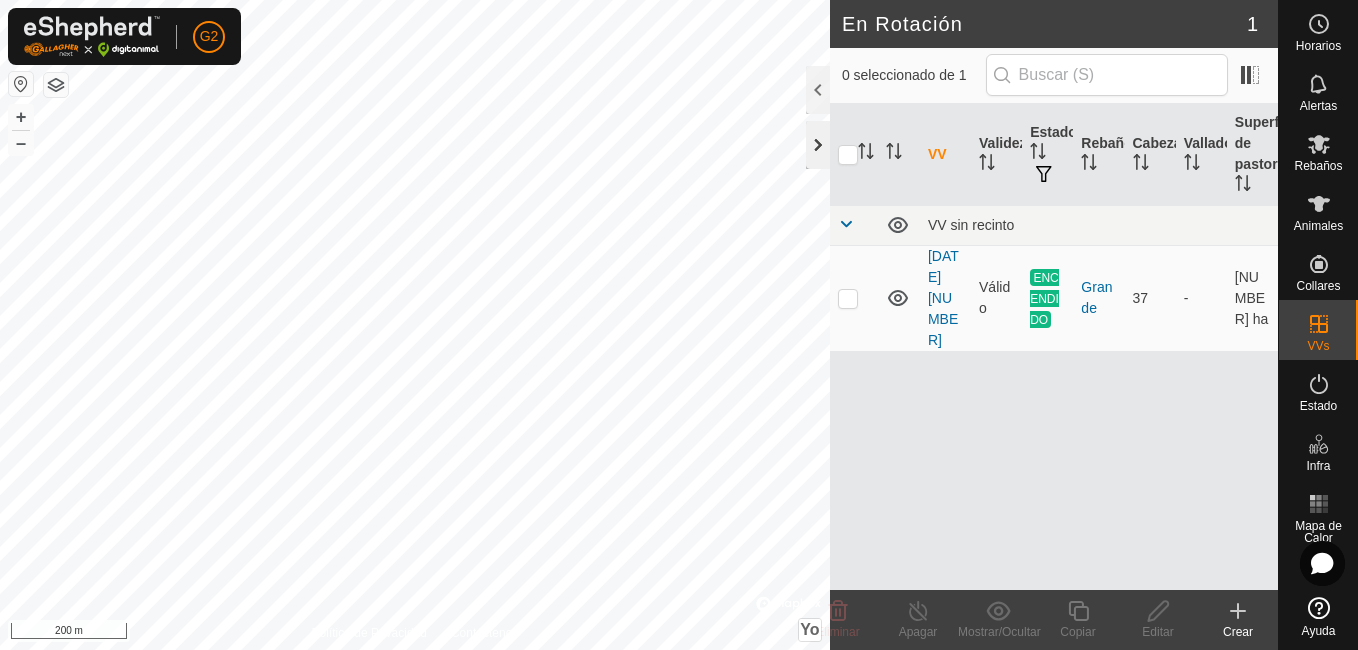 click 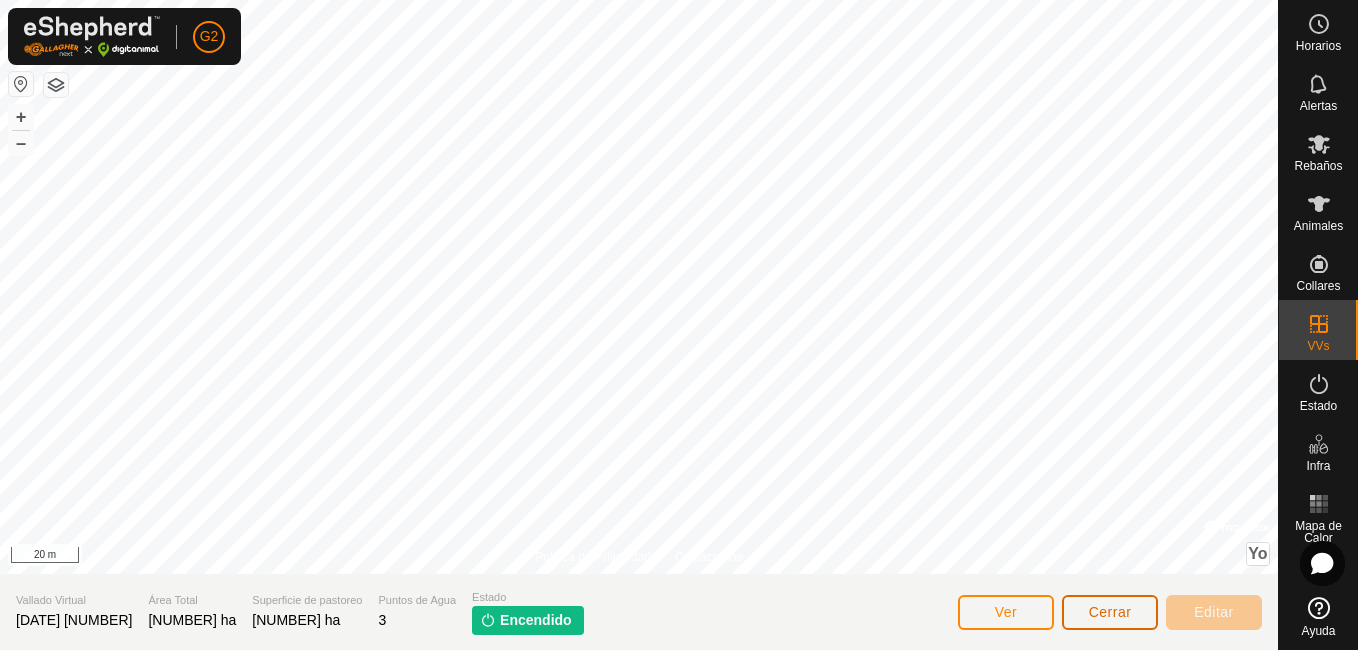 click on "Cerrar" 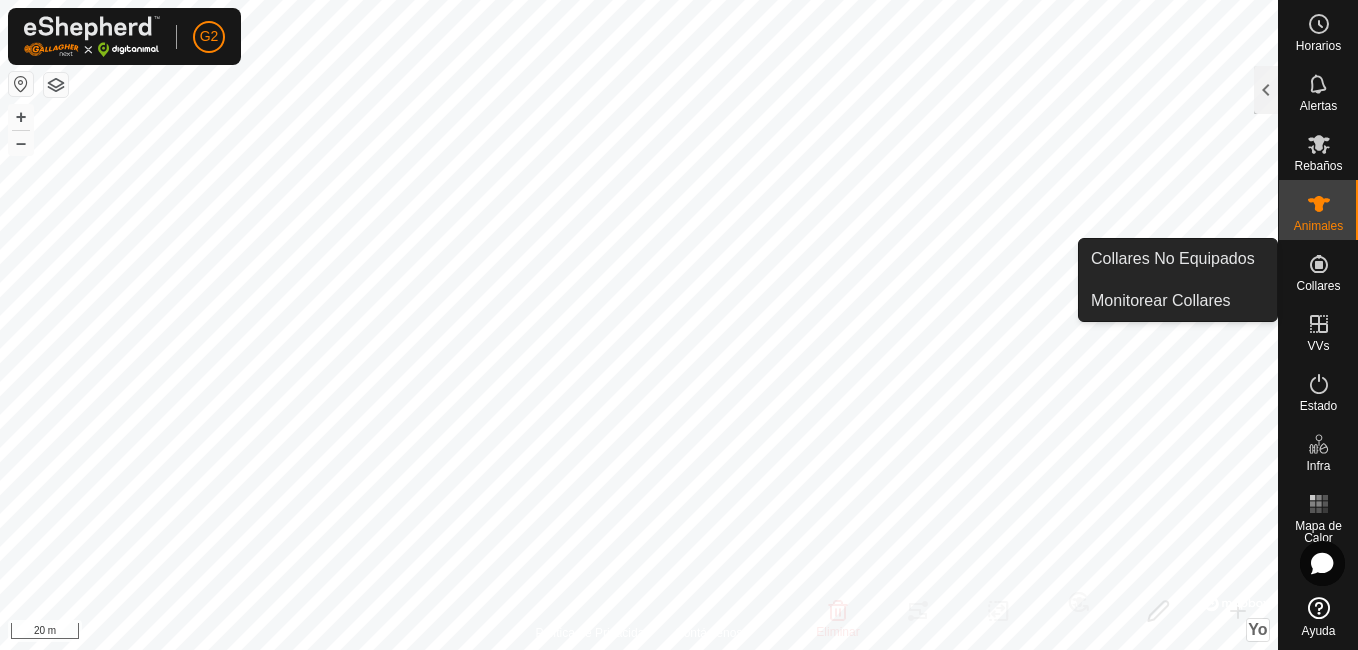 drag, startPoint x: 1279, startPoint y: 286, endPoint x: 1304, endPoint y: 269, distance: 30.232433 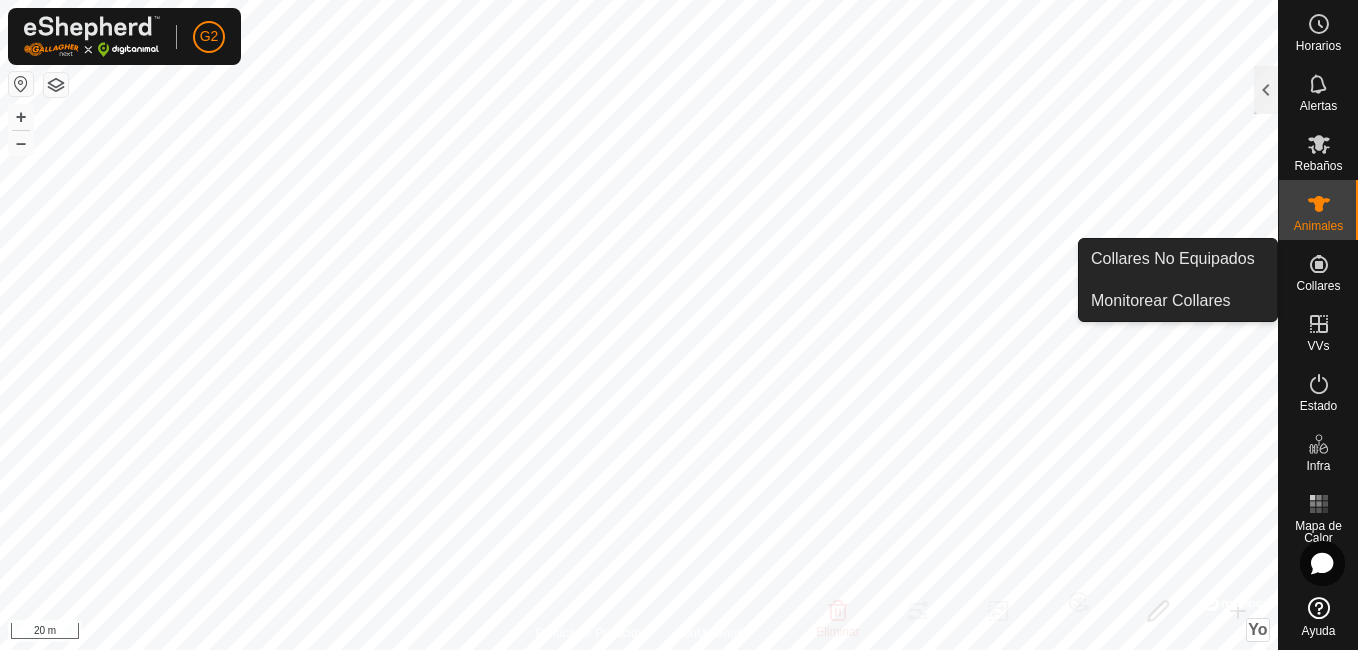 click on "Collares" at bounding box center (1318, 286) 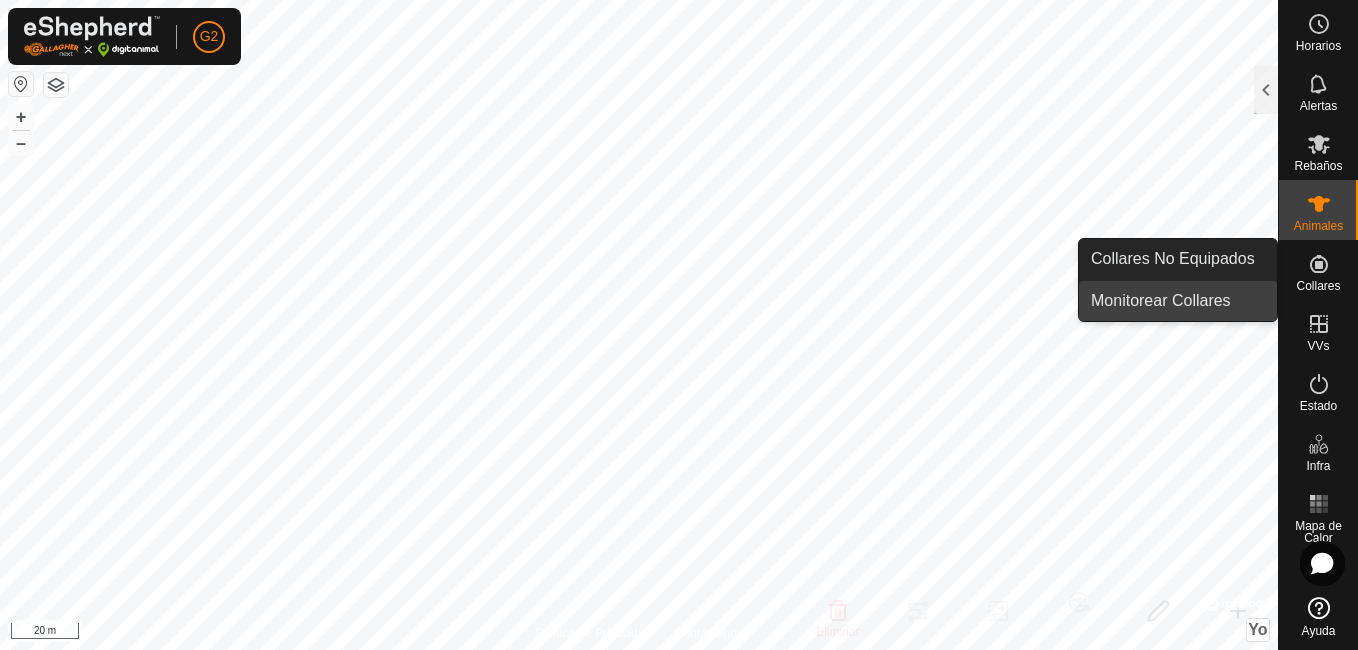 click on "Monitorear Collares" at bounding box center [1178, 301] 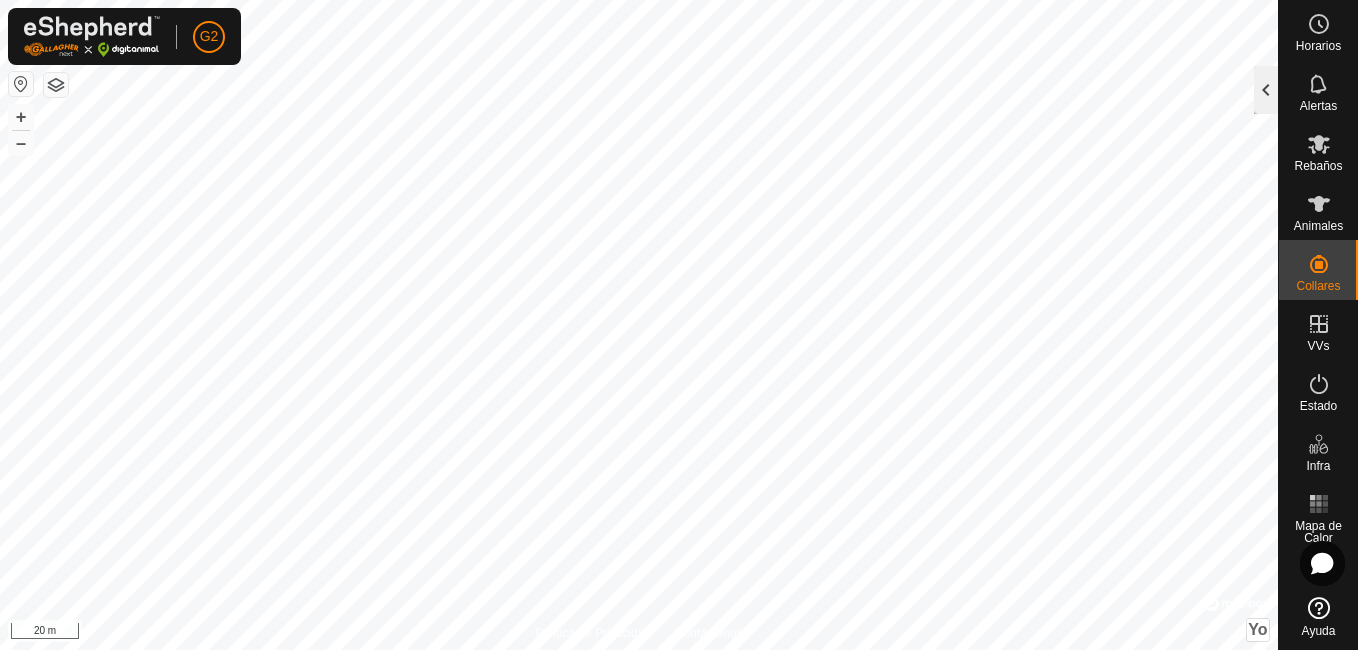 click 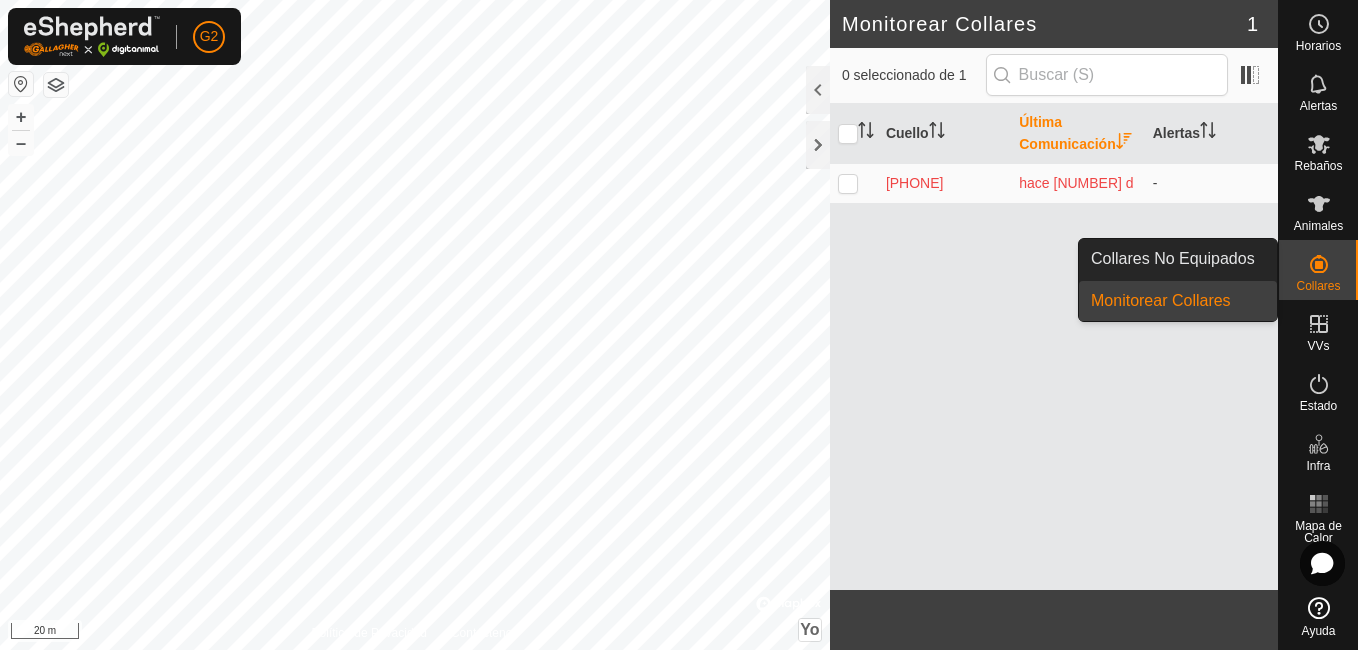 click at bounding box center (1319, 264) 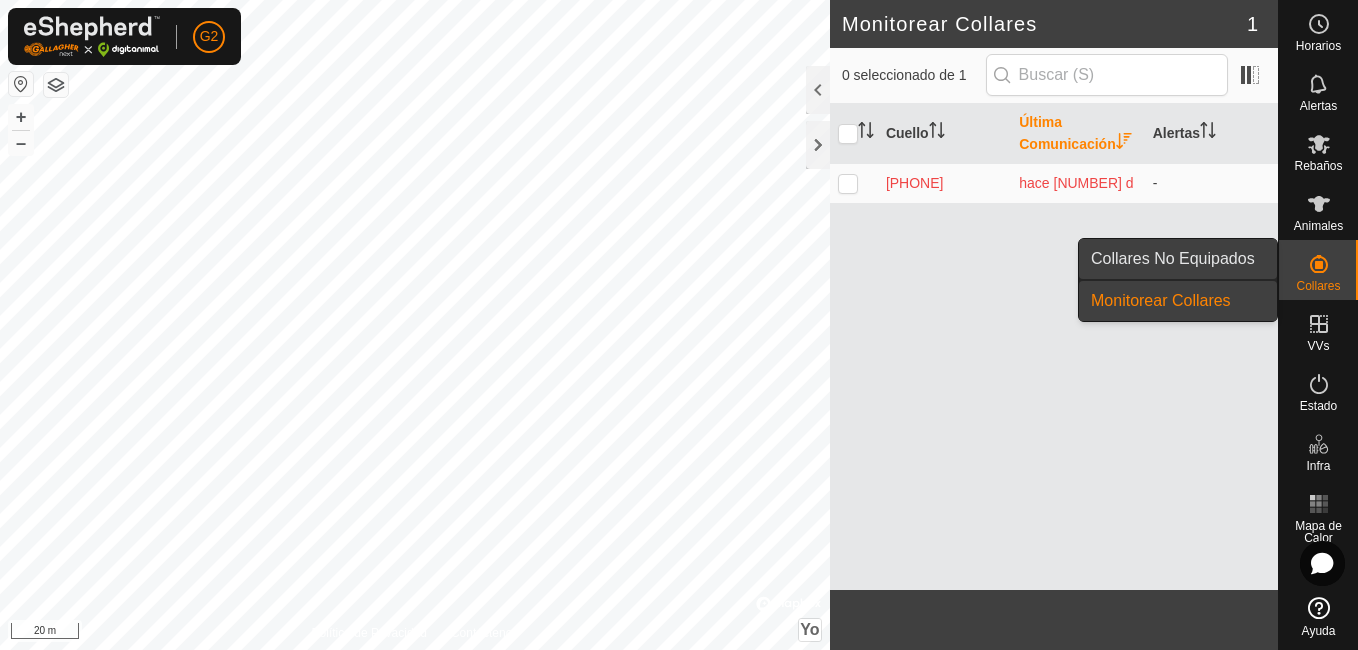 click on "Collares No Equipados" at bounding box center [1178, 259] 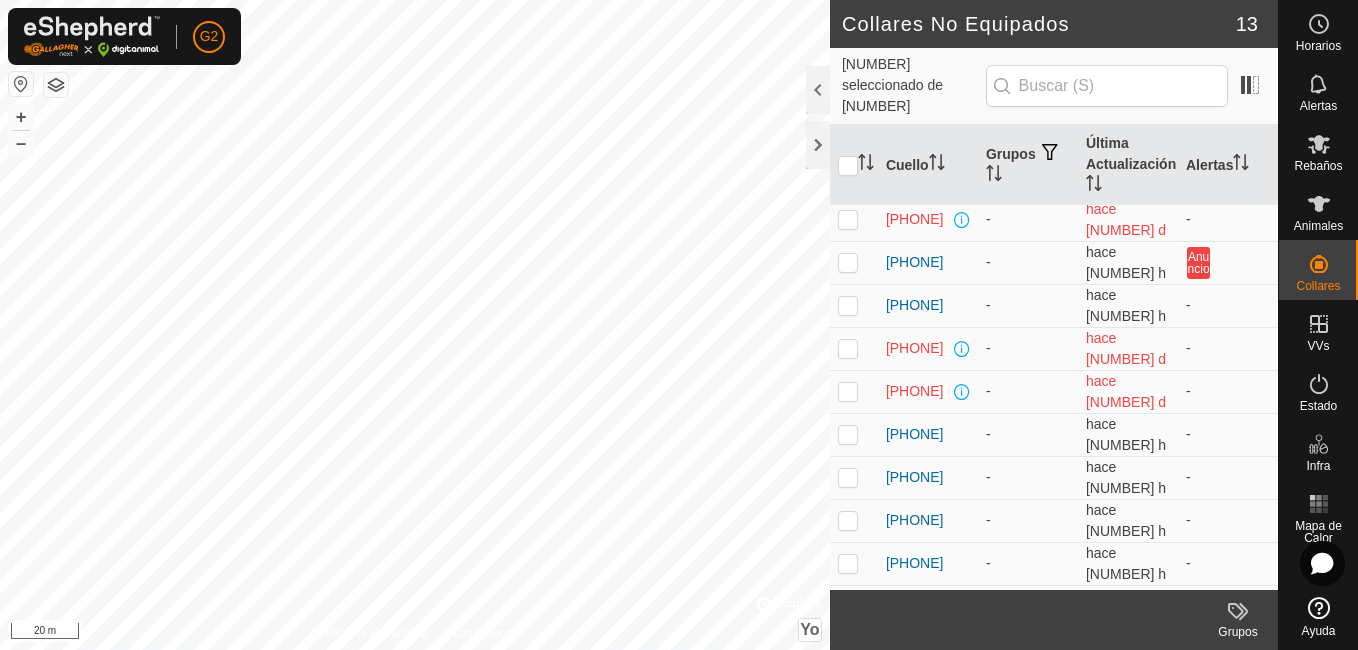 scroll, scrollTop: 0, scrollLeft: 0, axis: both 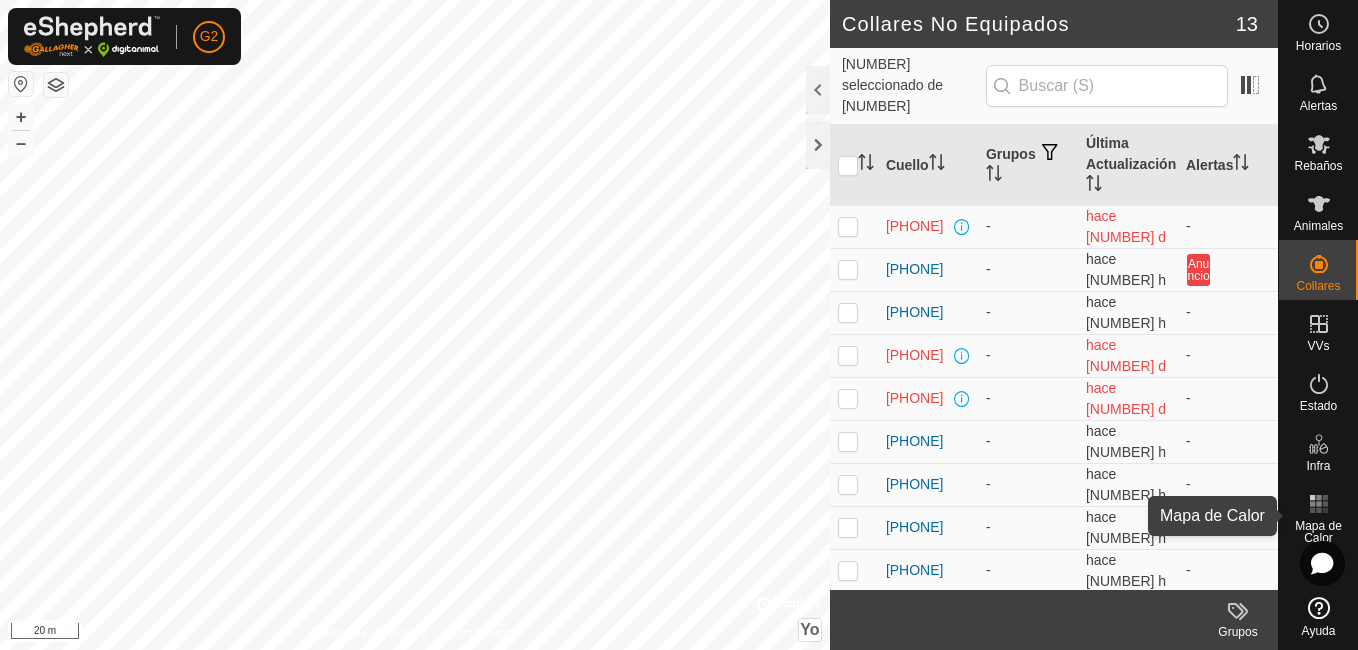 click at bounding box center [1319, 504] 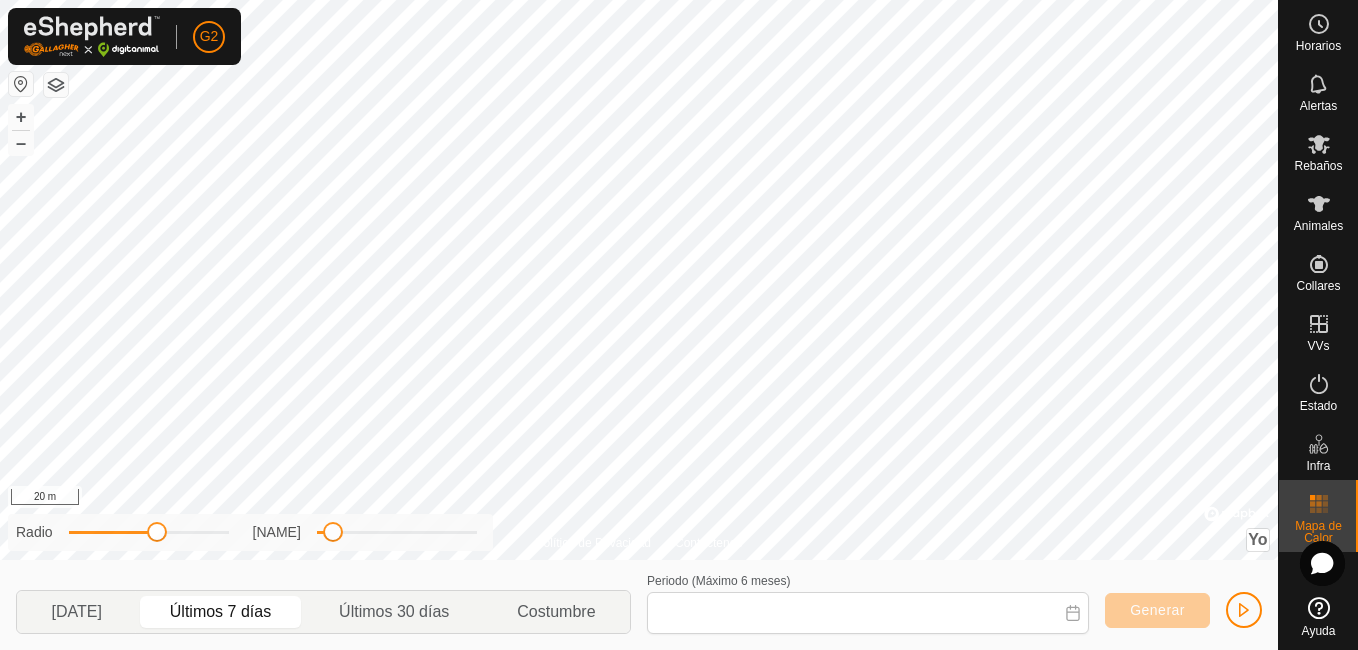 type on "[DATE] - [DATE]" 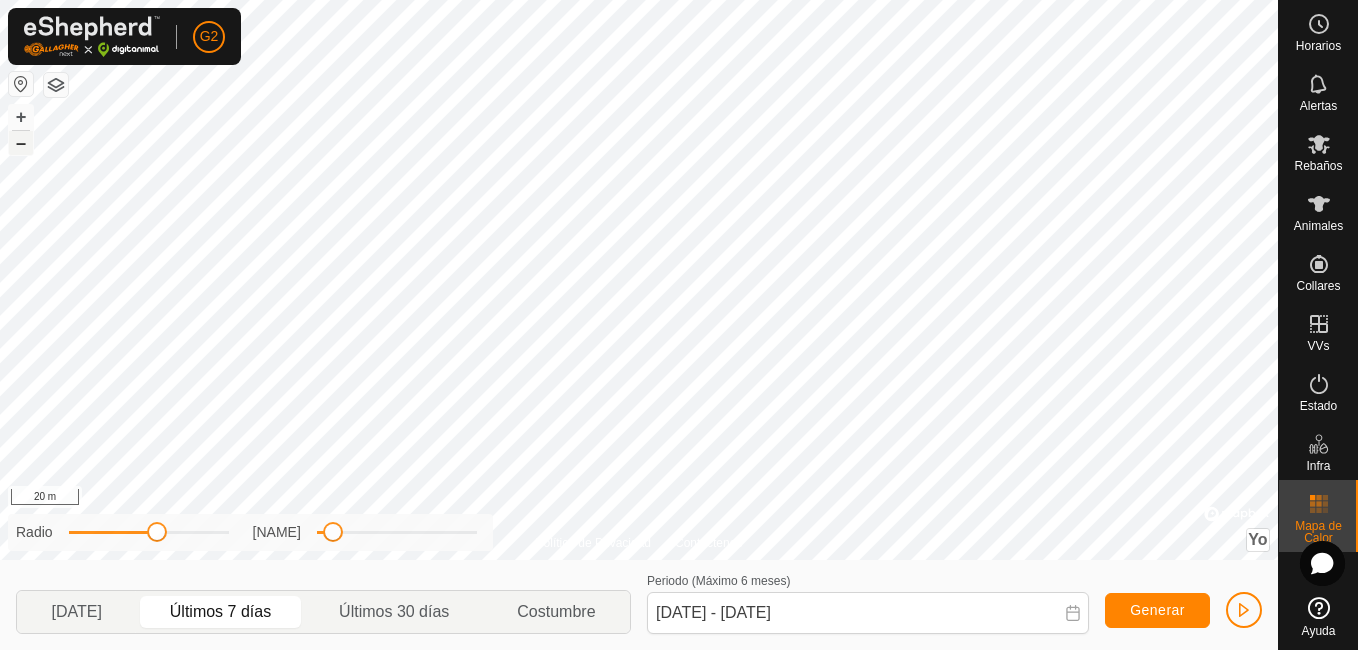click on "–" at bounding box center [21, 143] 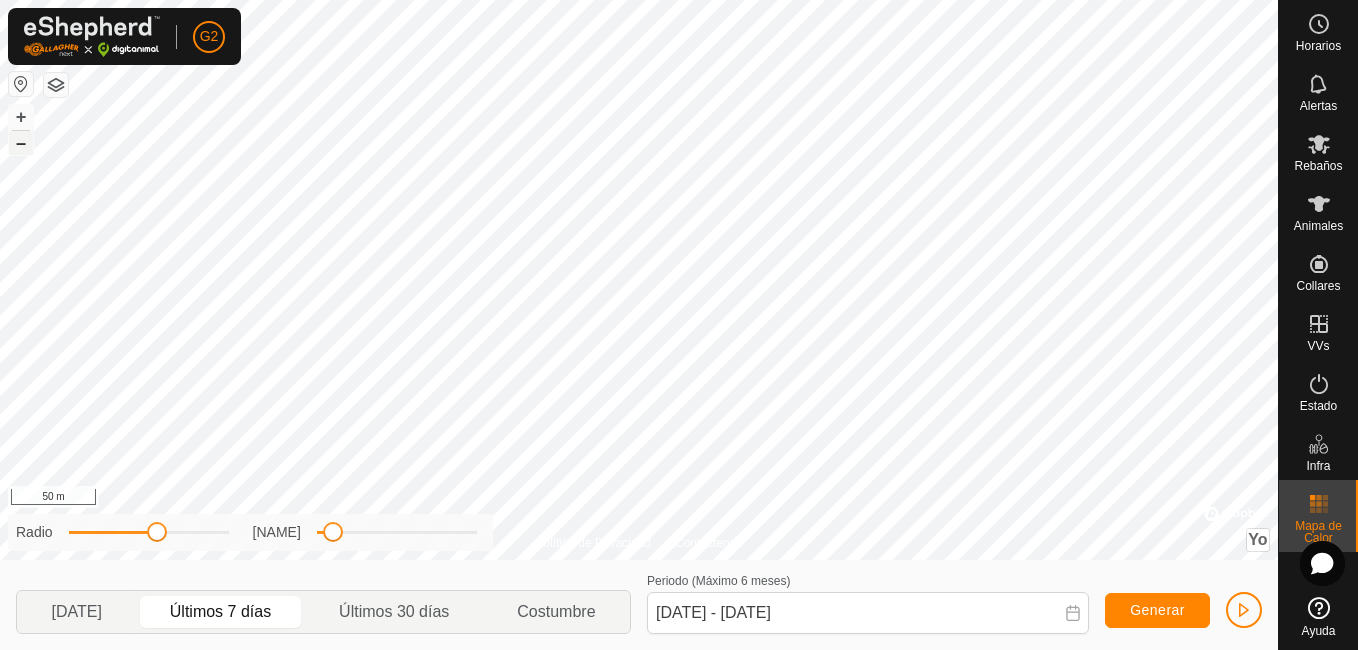 click on "–" at bounding box center (21, 143) 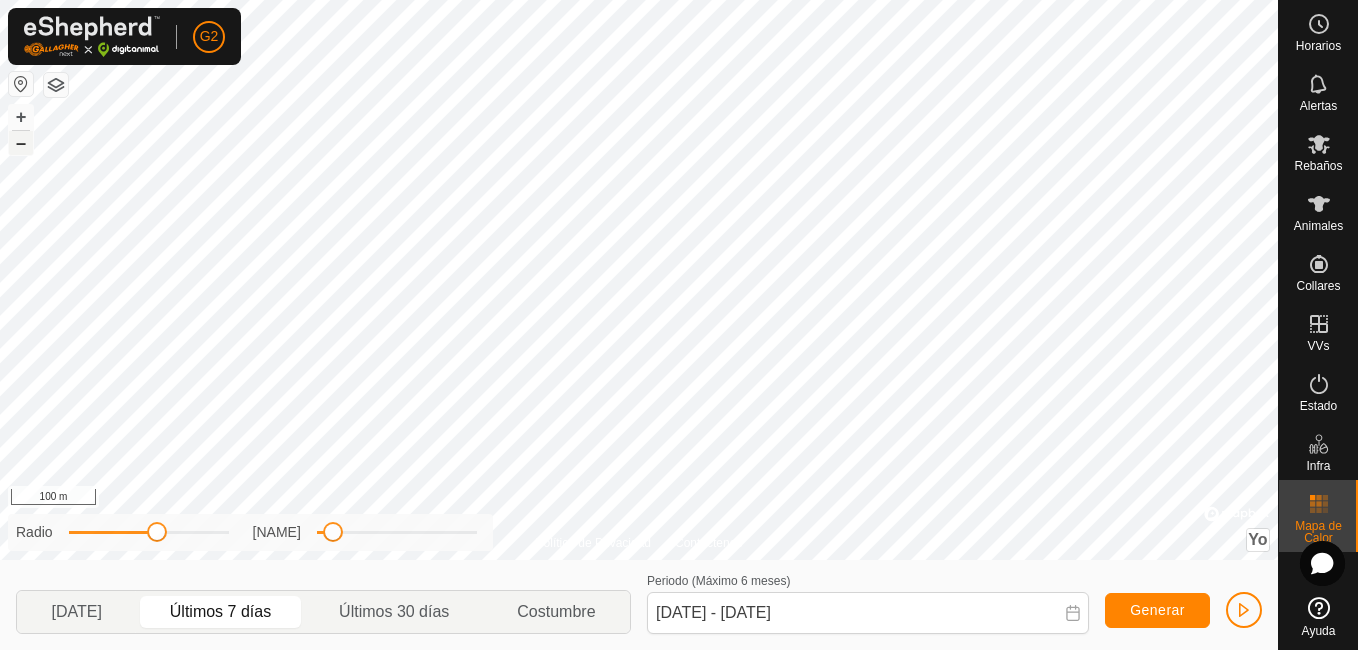 click on "–" at bounding box center (21, 143) 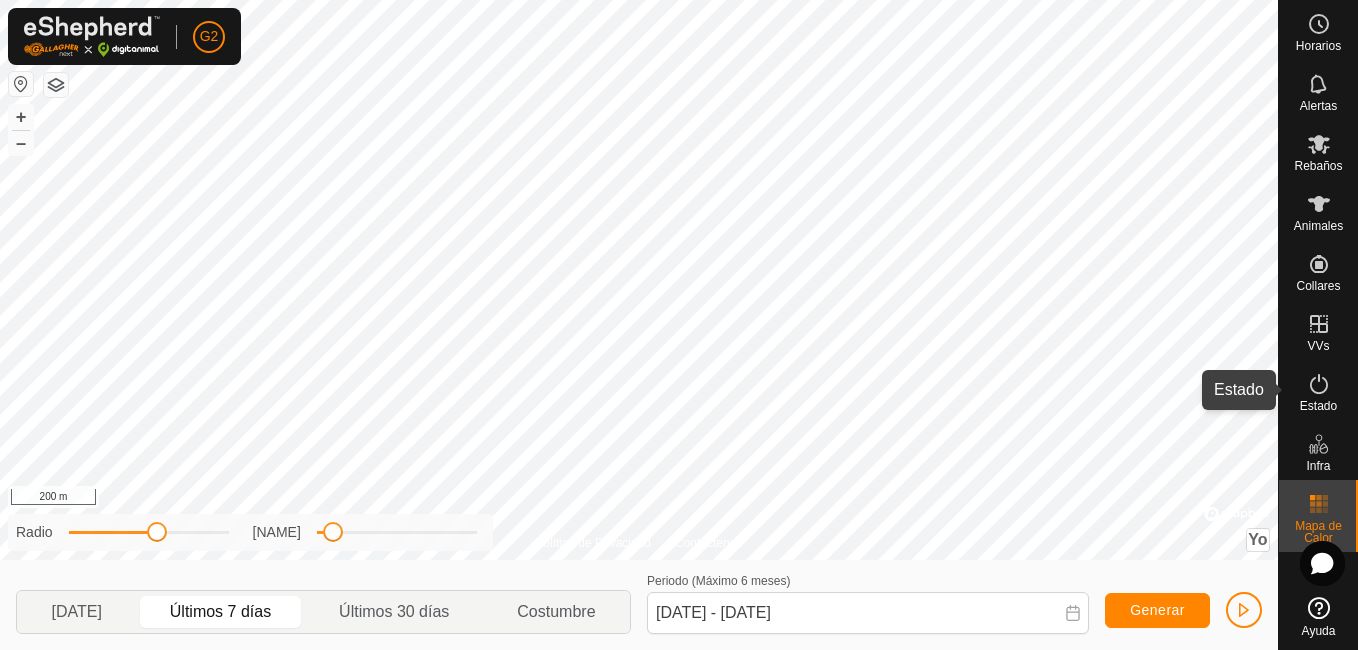 click on "Estado" at bounding box center (1318, 406) 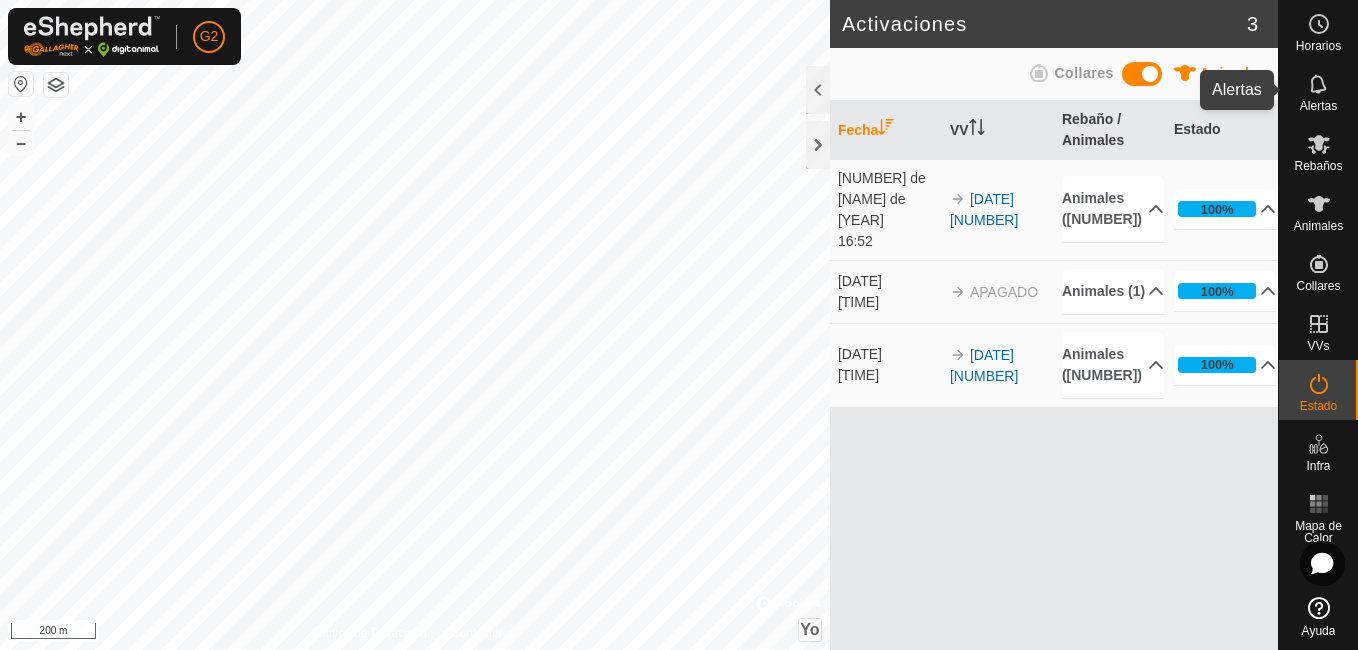 click 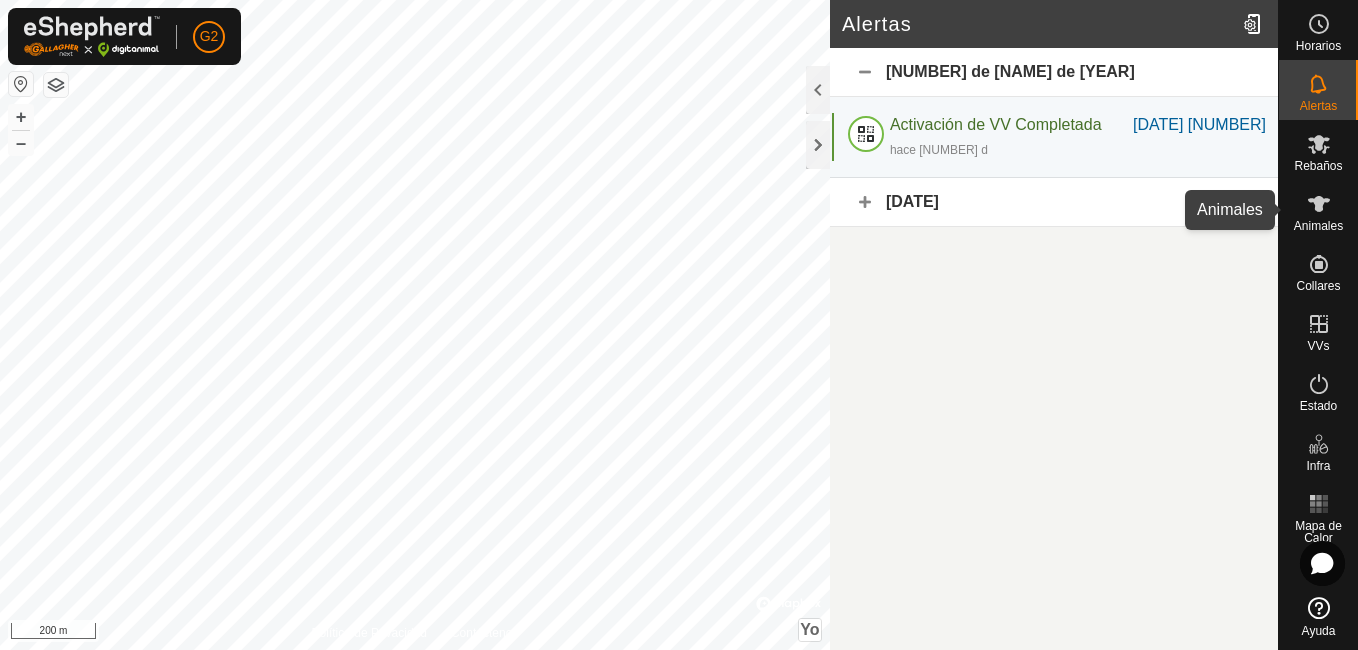 click 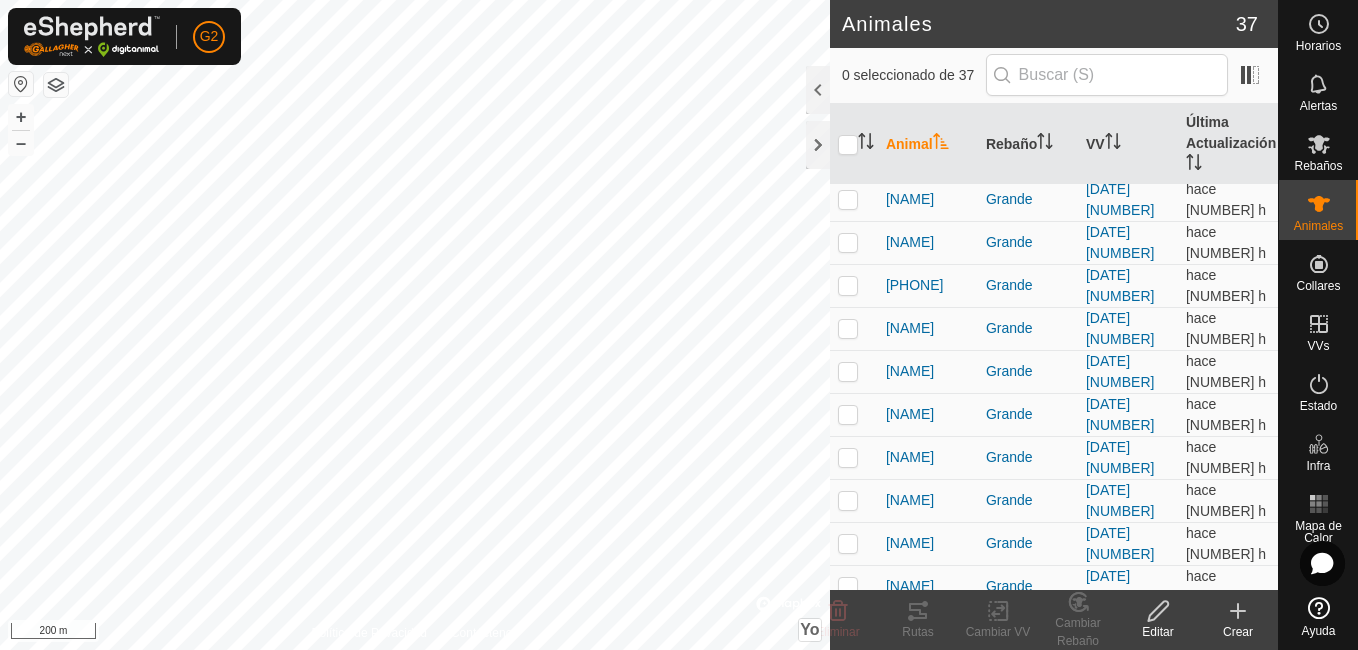 scroll, scrollTop: 1186, scrollLeft: 0, axis: vertical 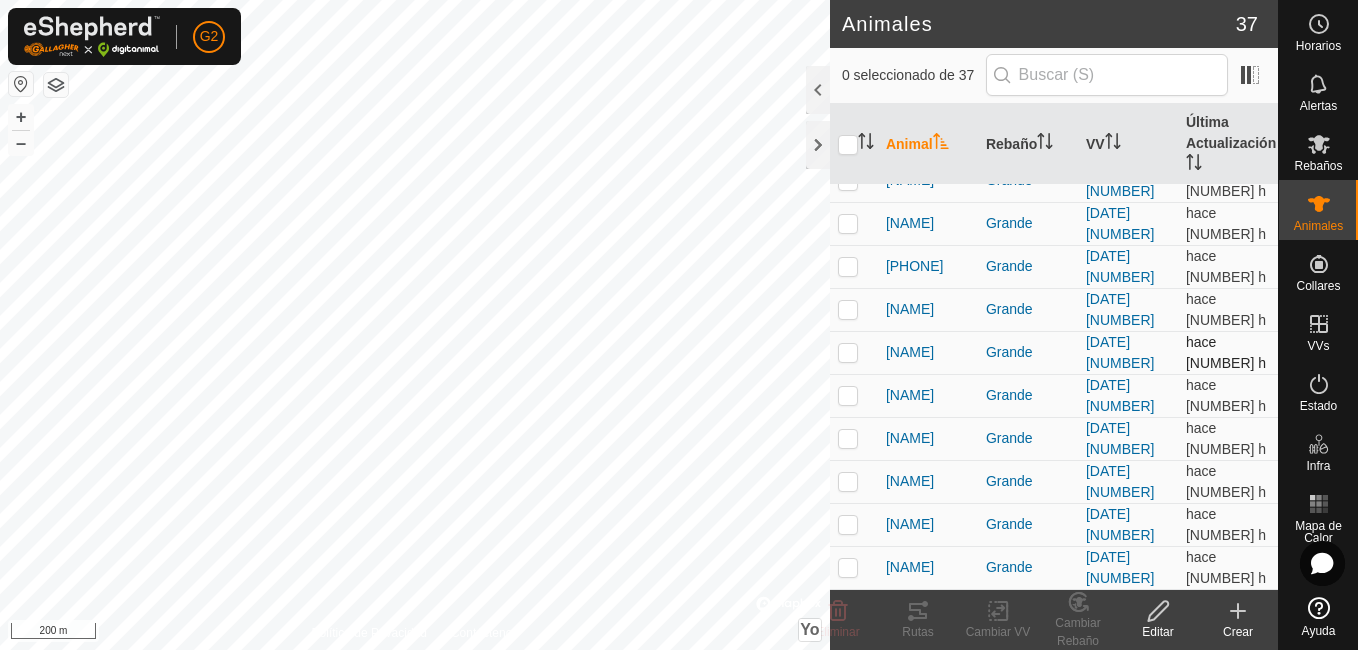 click at bounding box center [848, 352] 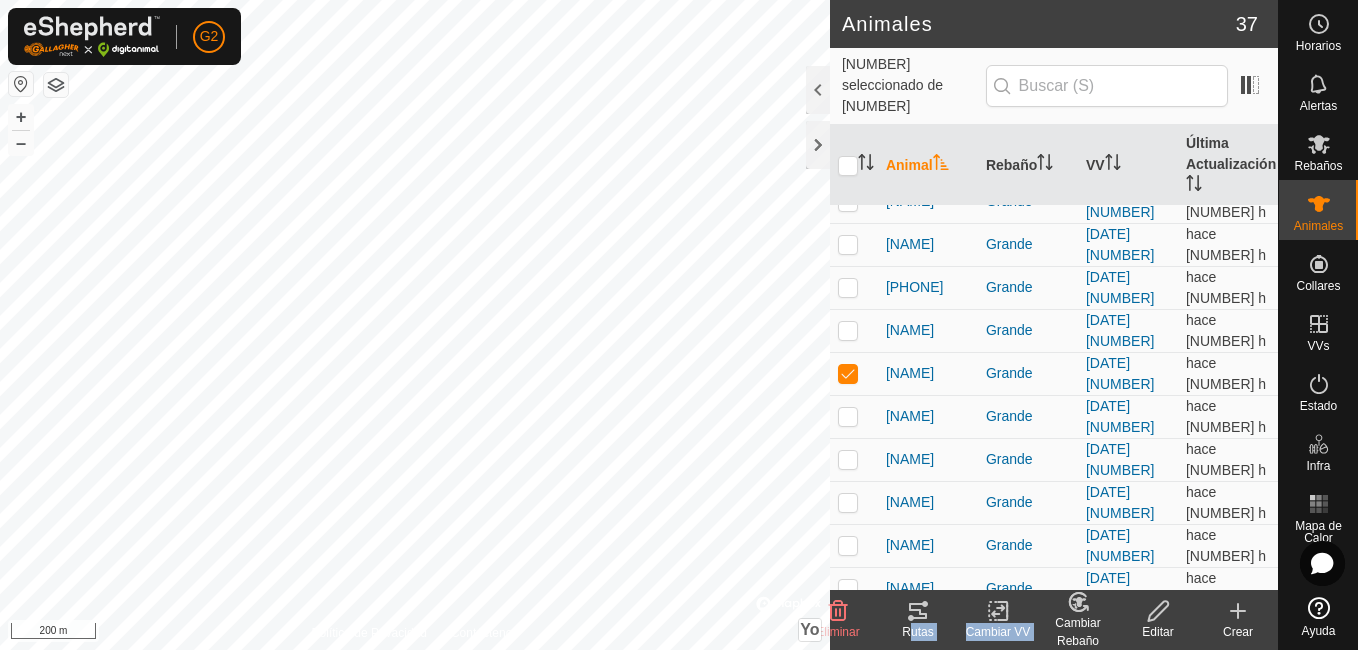 drag, startPoint x: 923, startPoint y: 610, endPoint x: 1091, endPoint y: 600, distance: 168.29736 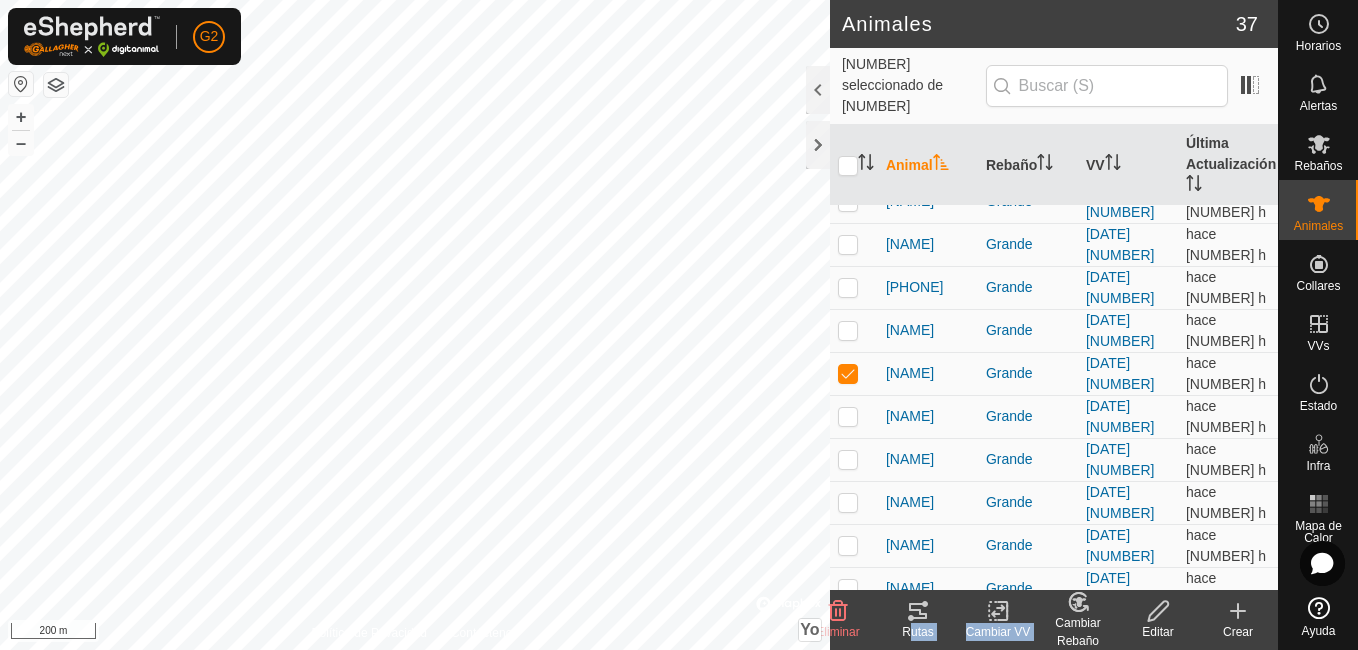 click on "Eliminar  Rutas   Cambiar VV   Cambiar Rebaño   Editar   Crear" 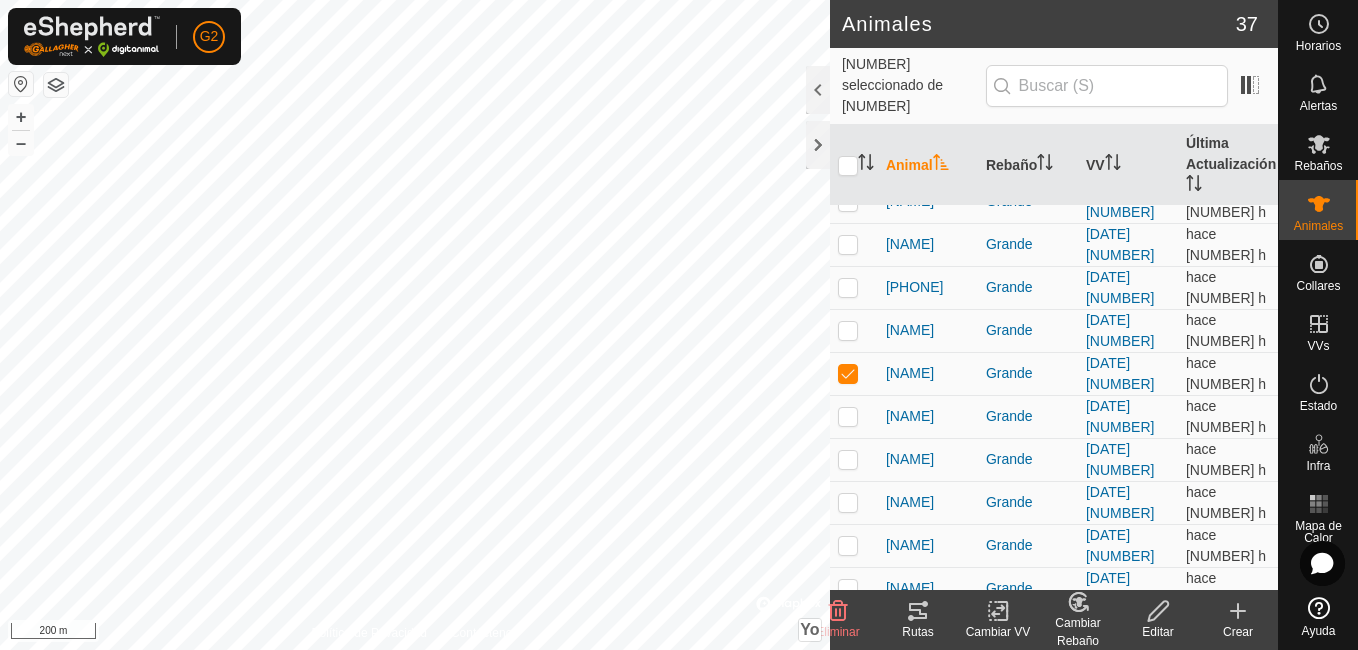 click 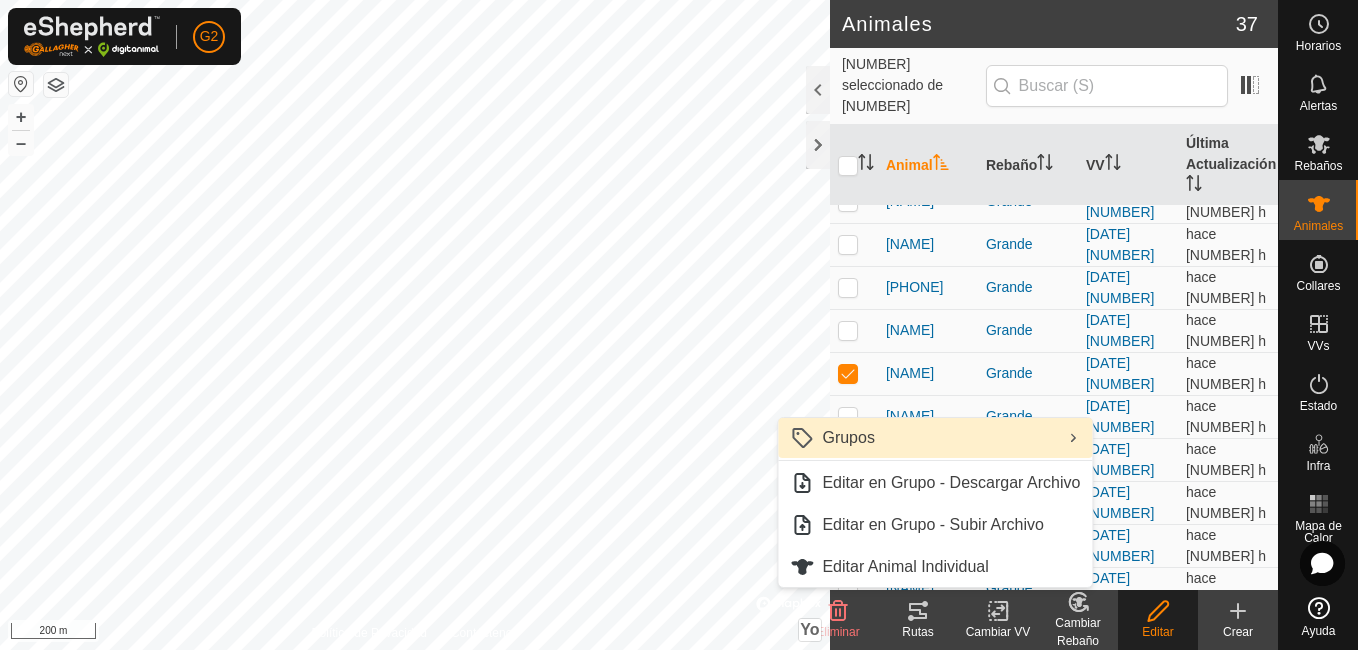 click on "Grupos" at bounding box center [935, 438] 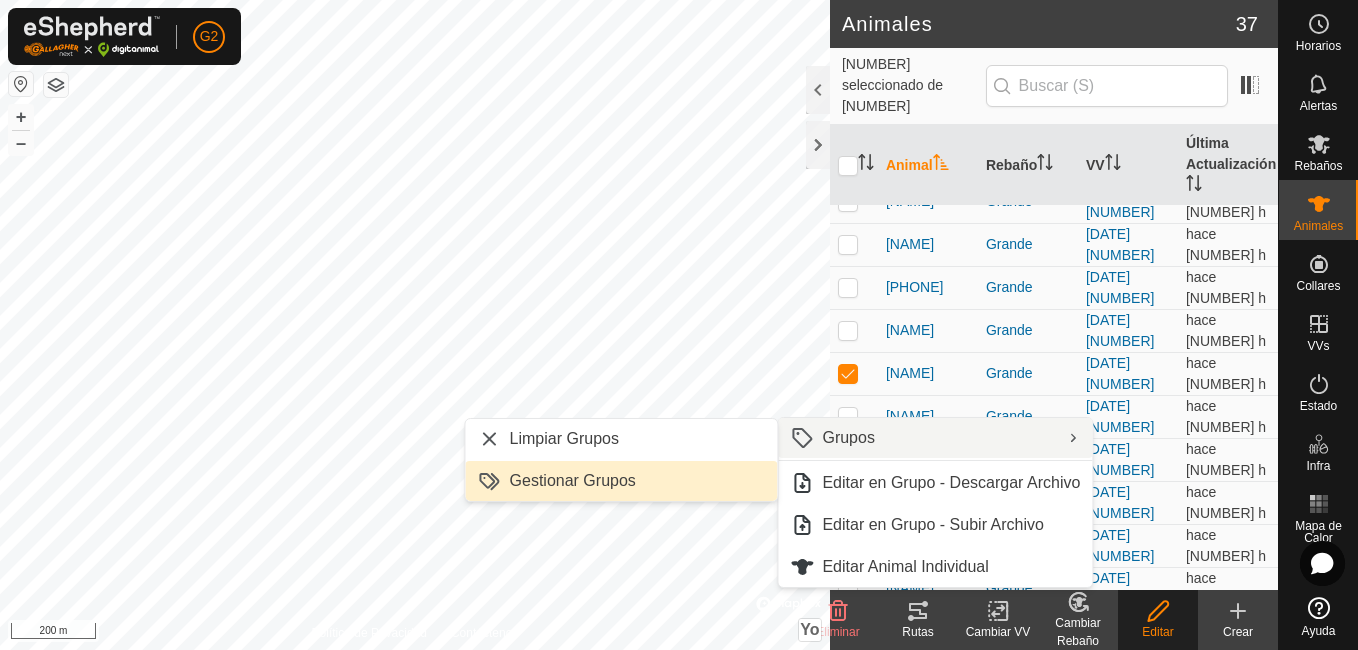 click on "Gestionar Grupos" at bounding box center (622, 481) 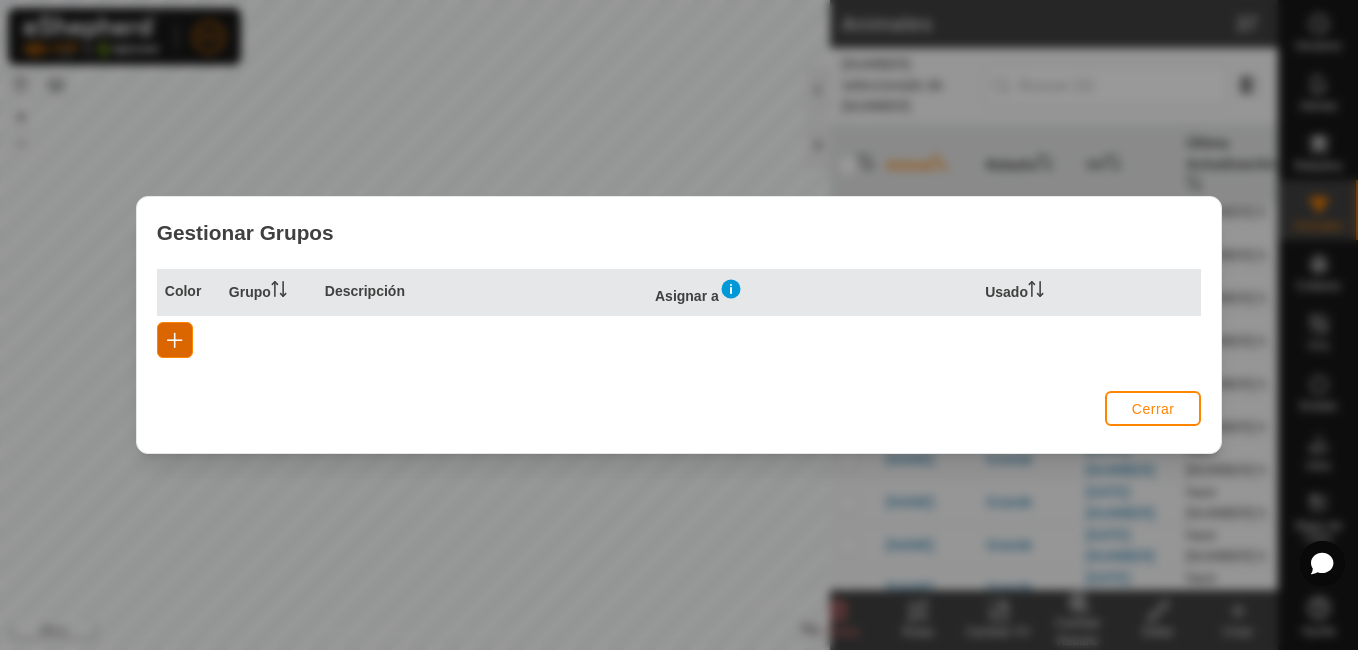 click 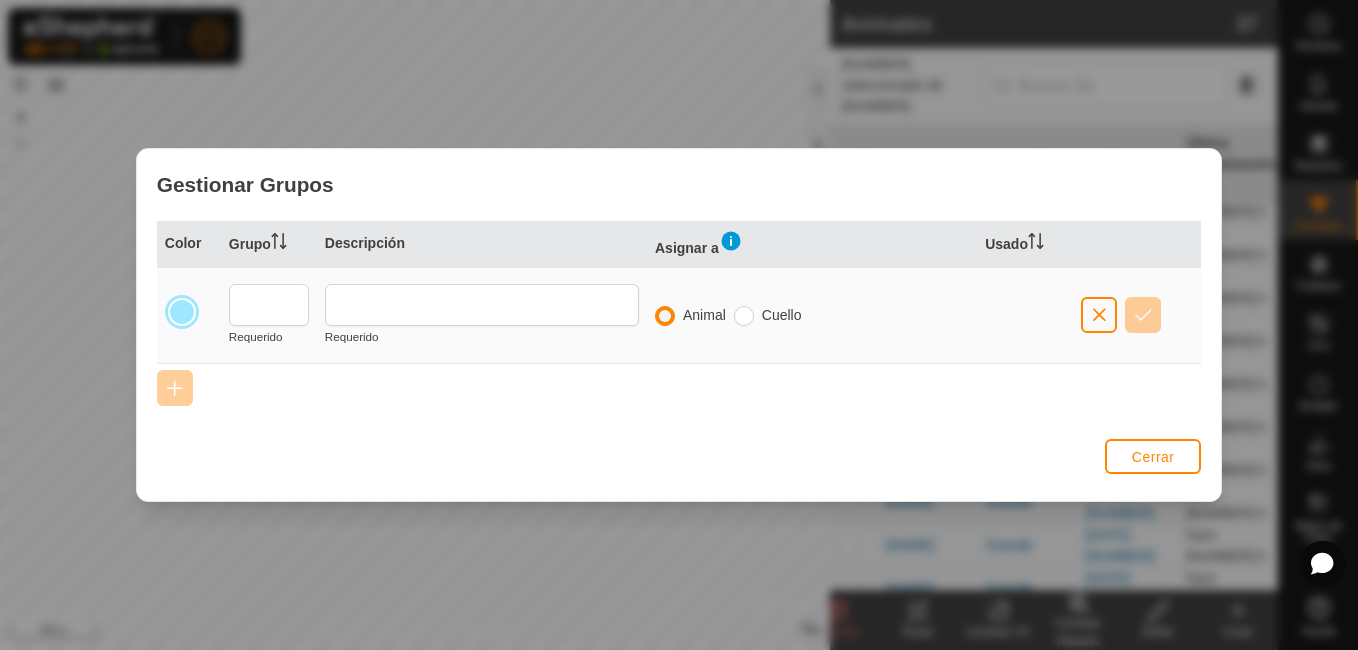 click at bounding box center [182, 312] 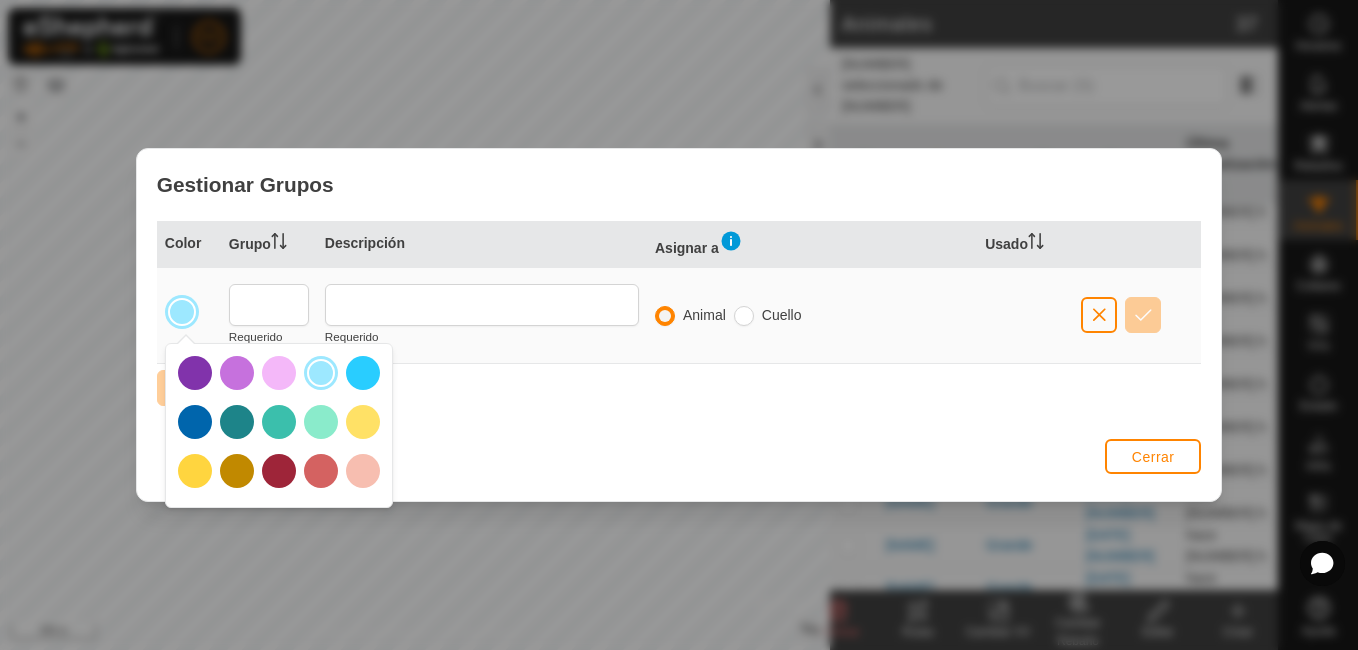 click at bounding box center (363, 373) 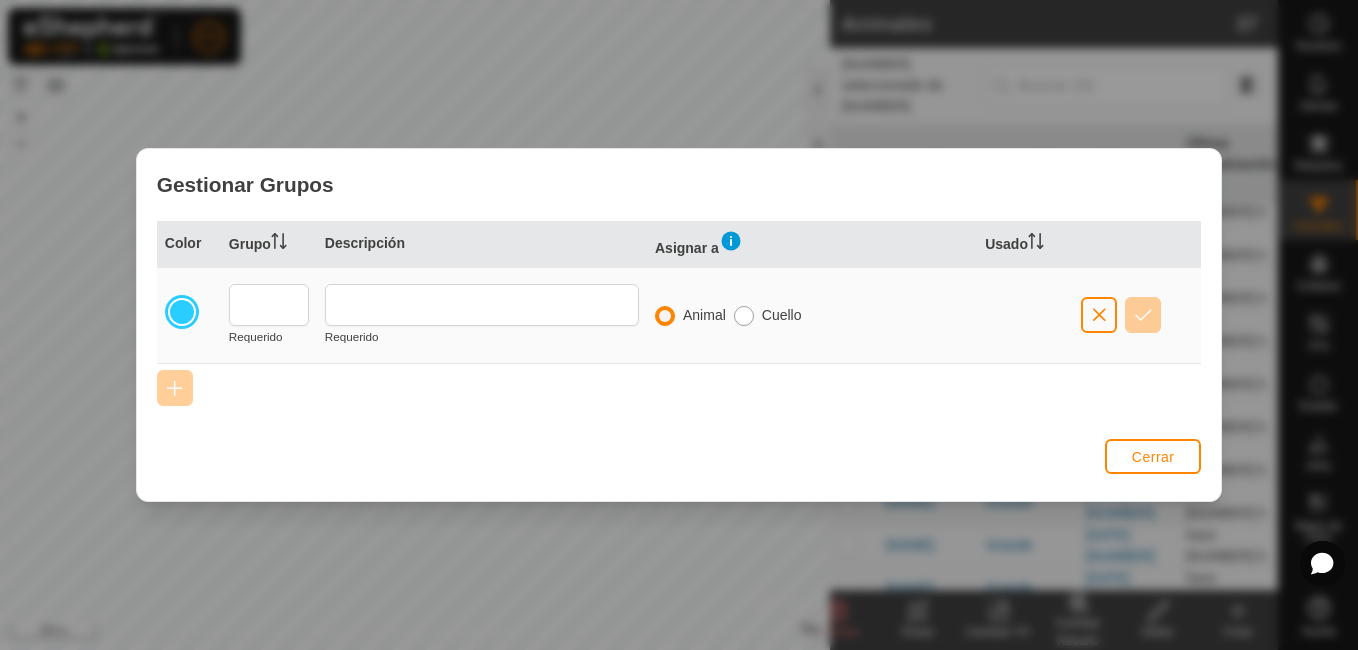 click at bounding box center (744, 316) 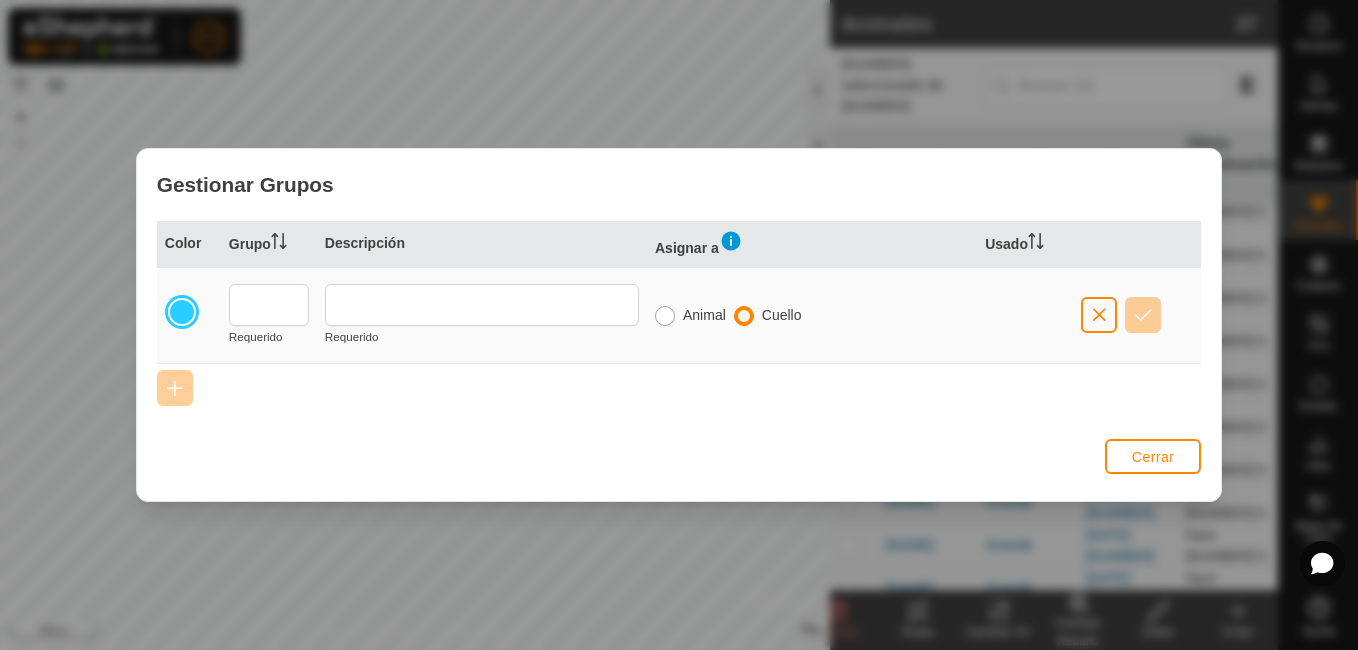 click at bounding box center [665, 316] 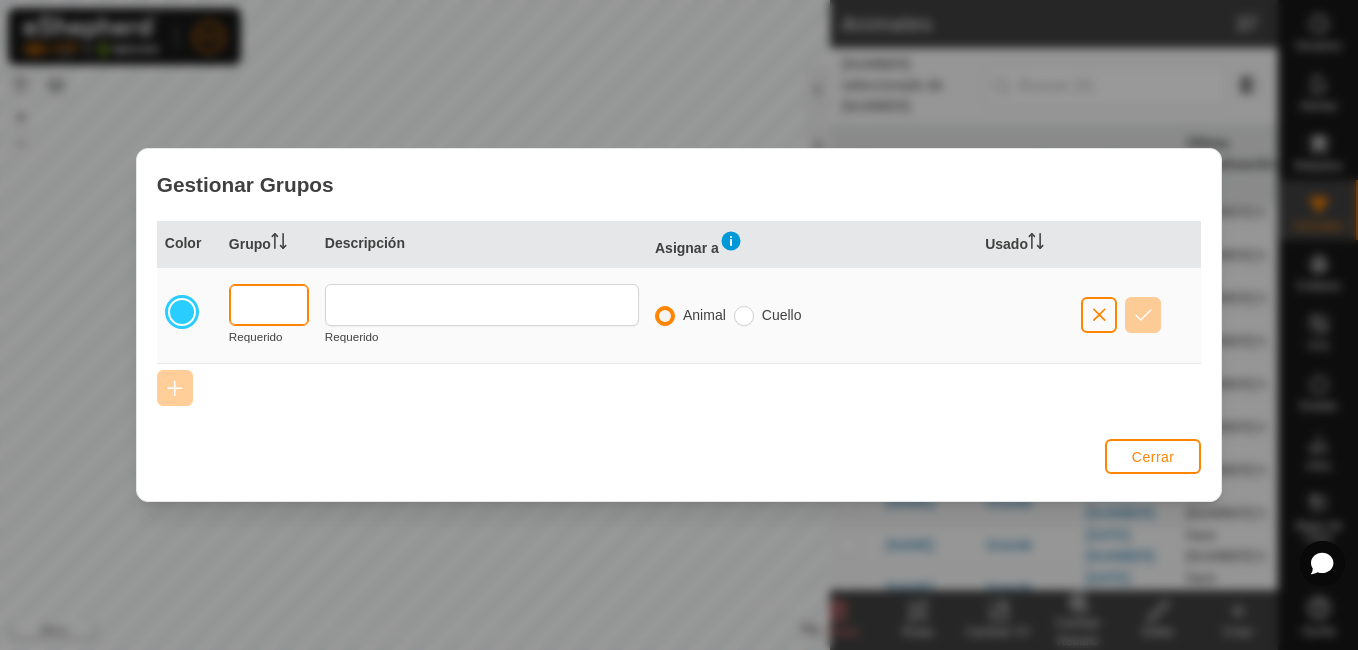 click at bounding box center [269, 305] 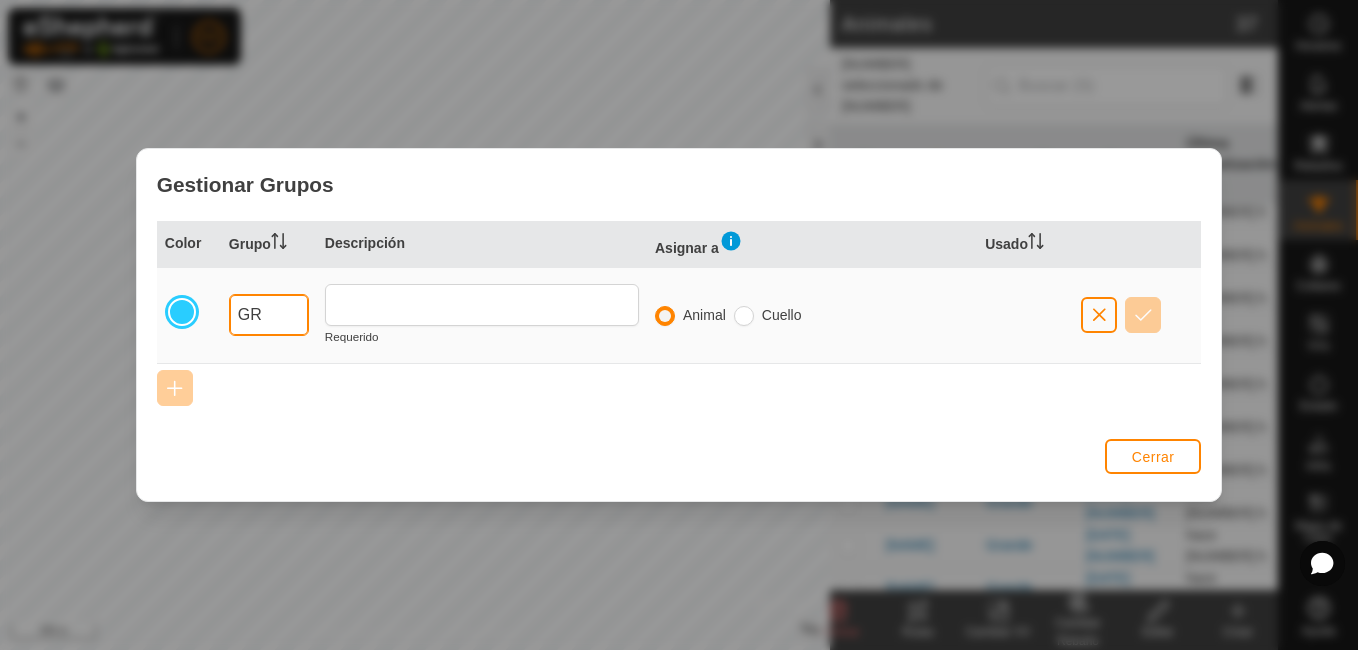 type on "G" 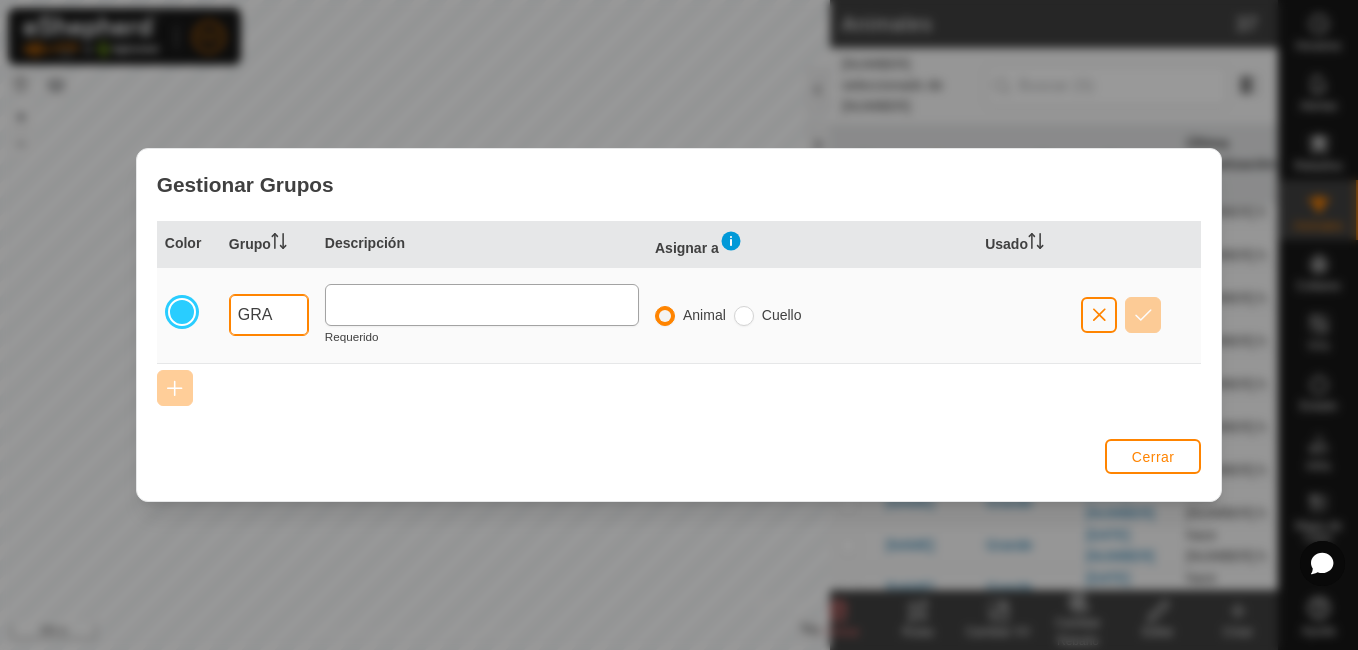 type on "GRA" 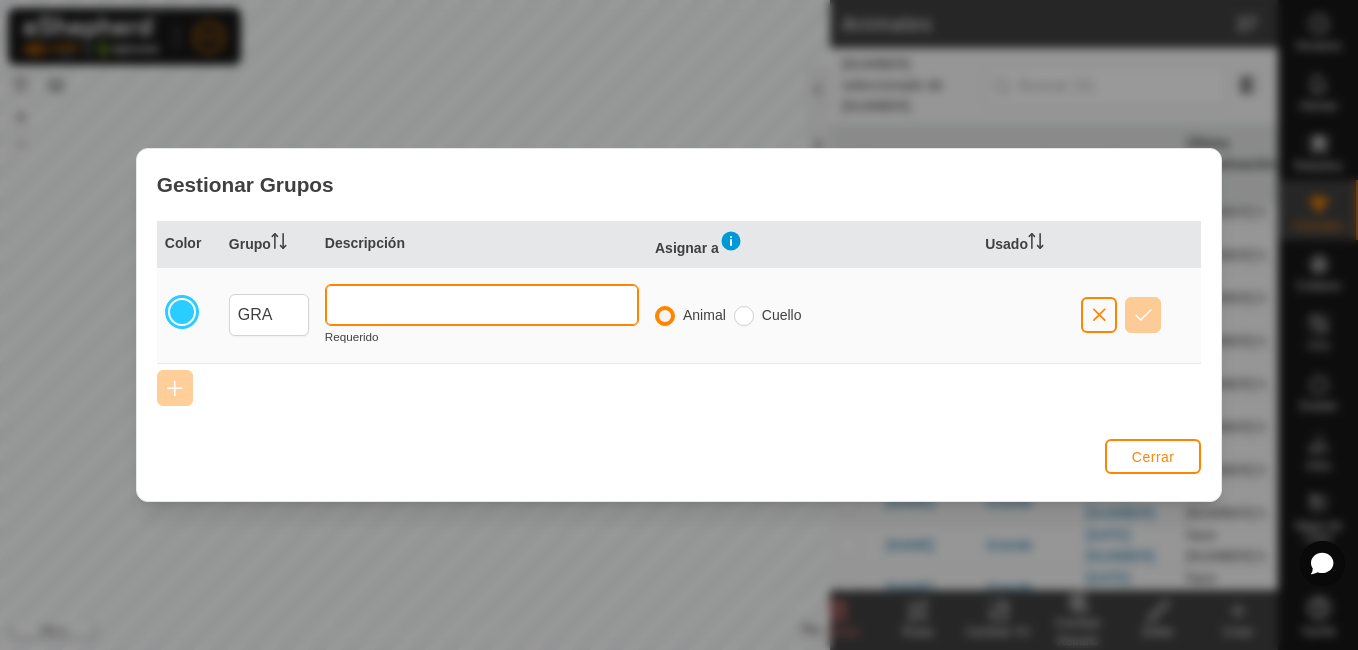 click at bounding box center [482, 305] 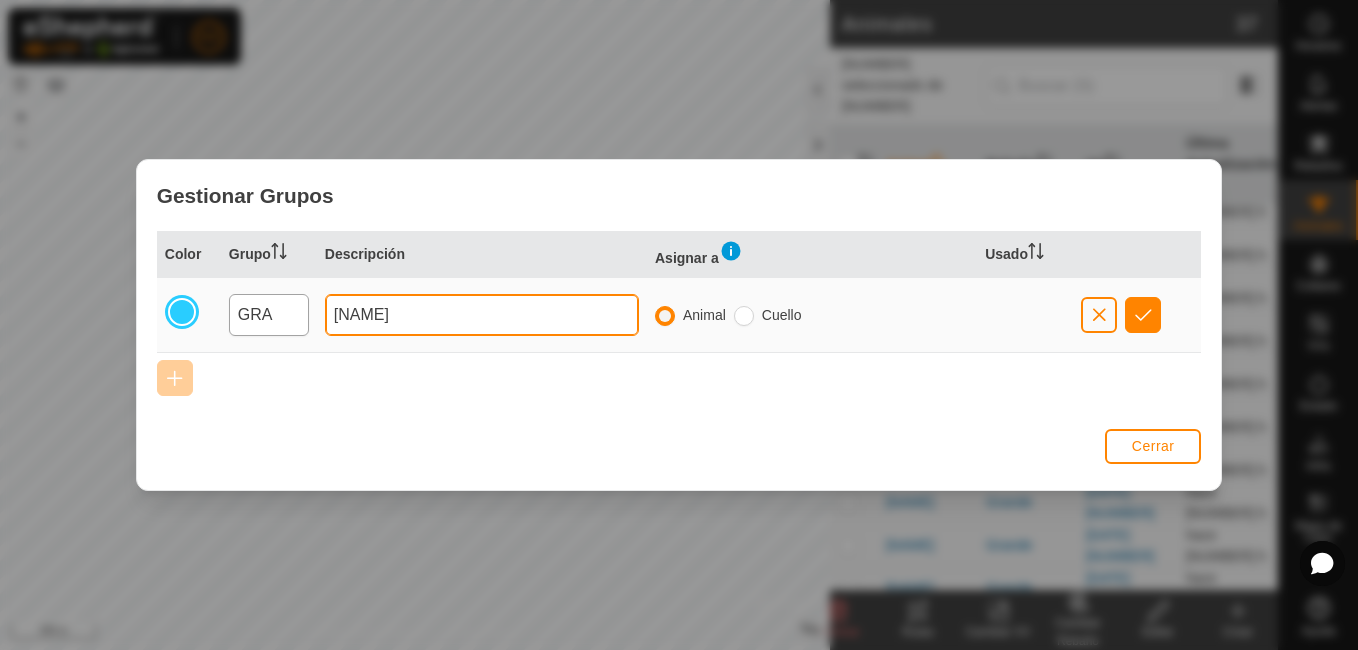 type on "[NAME]" 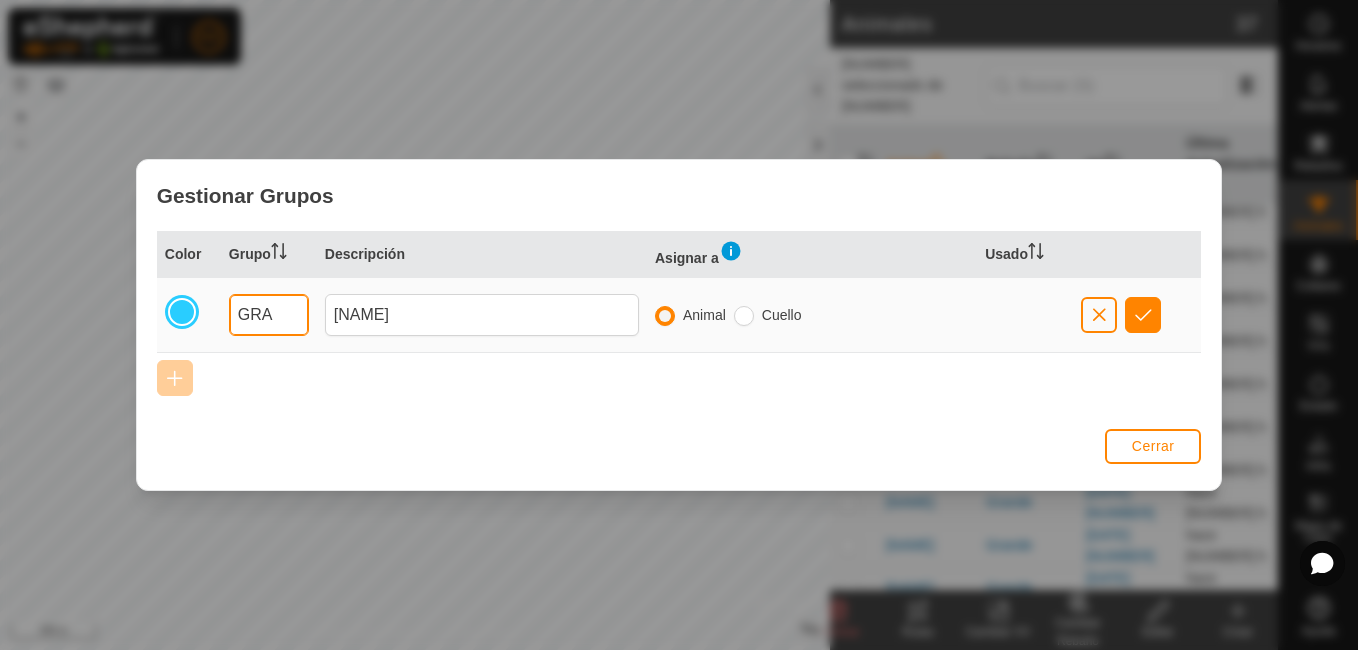 click on "GRA" at bounding box center (269, 315) 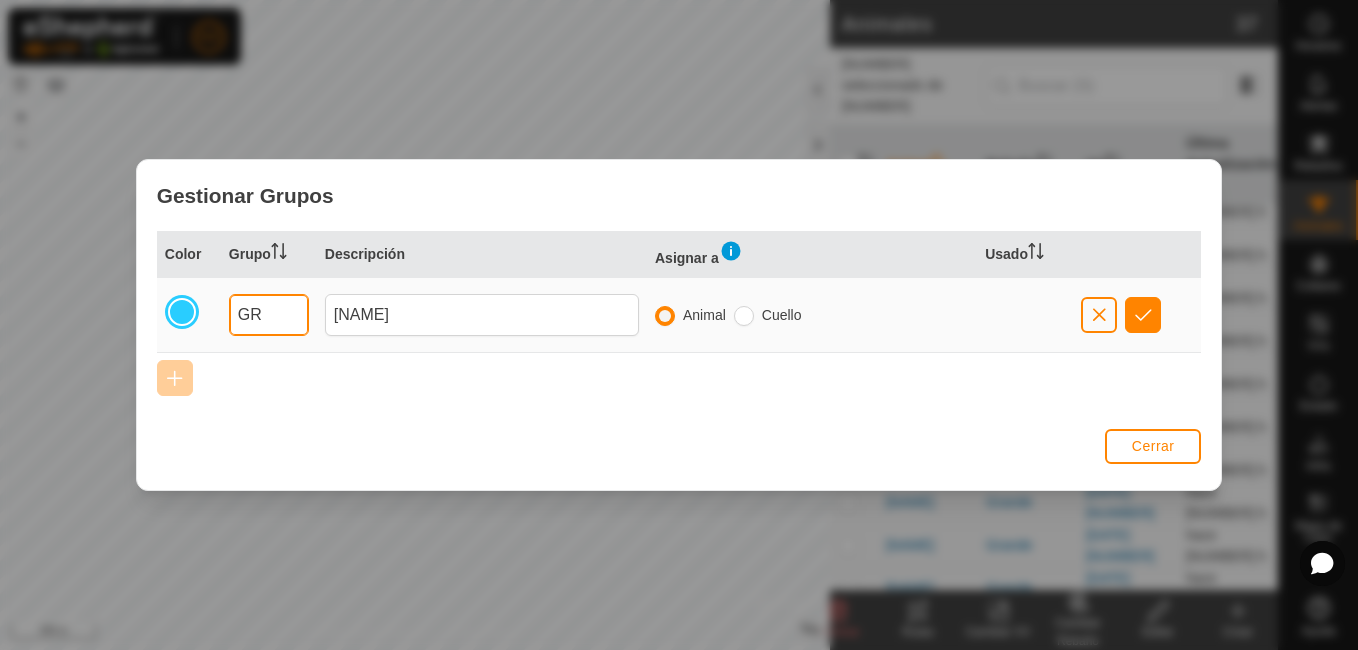 type on "G" 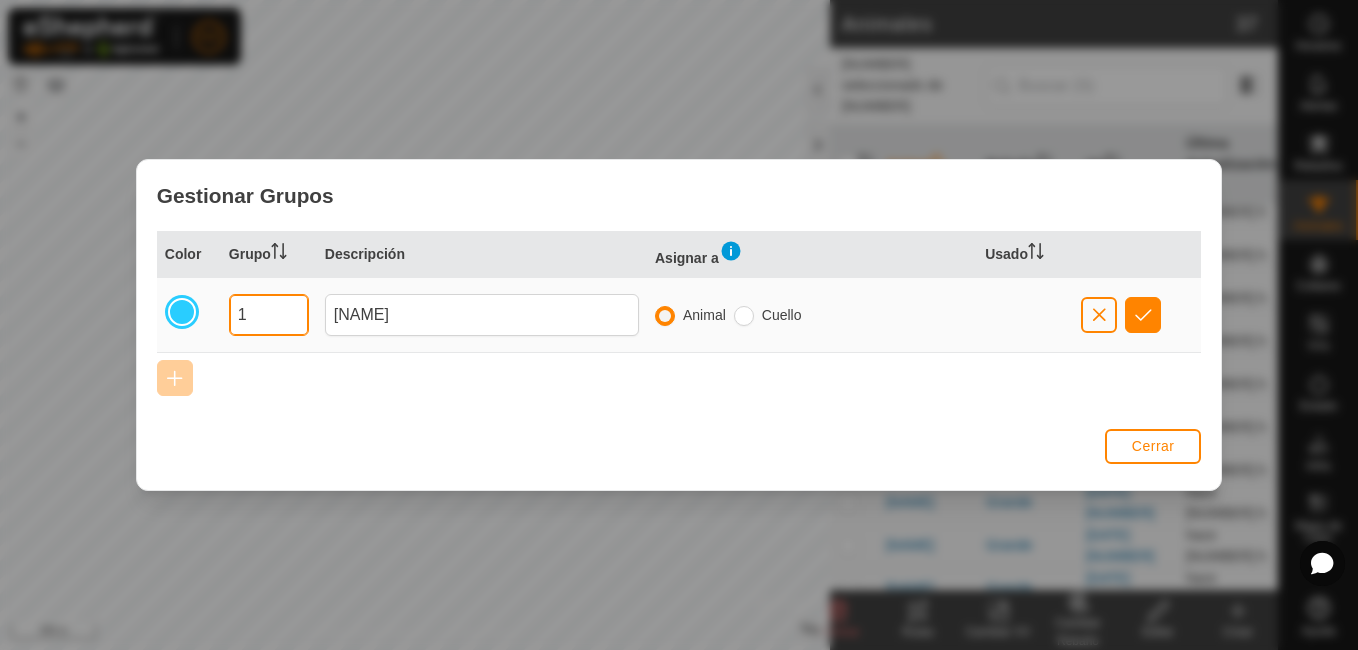 type on "1" 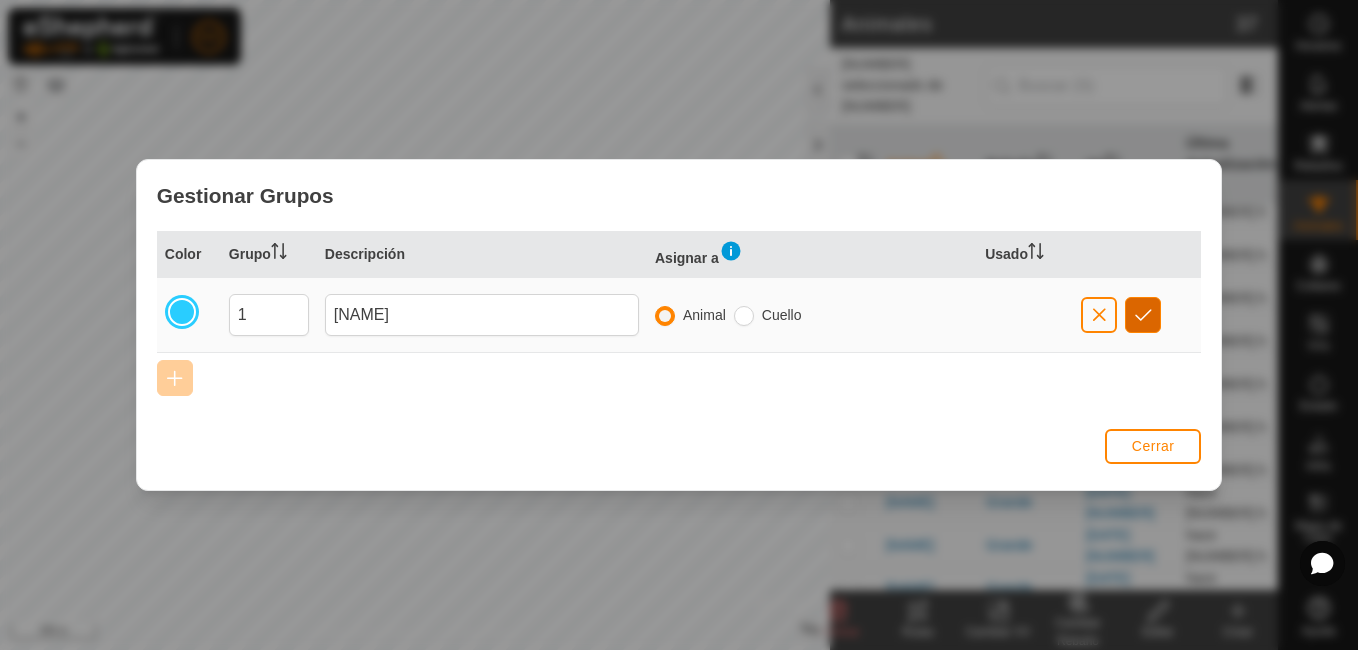 click at bounding box center [1143, 315] 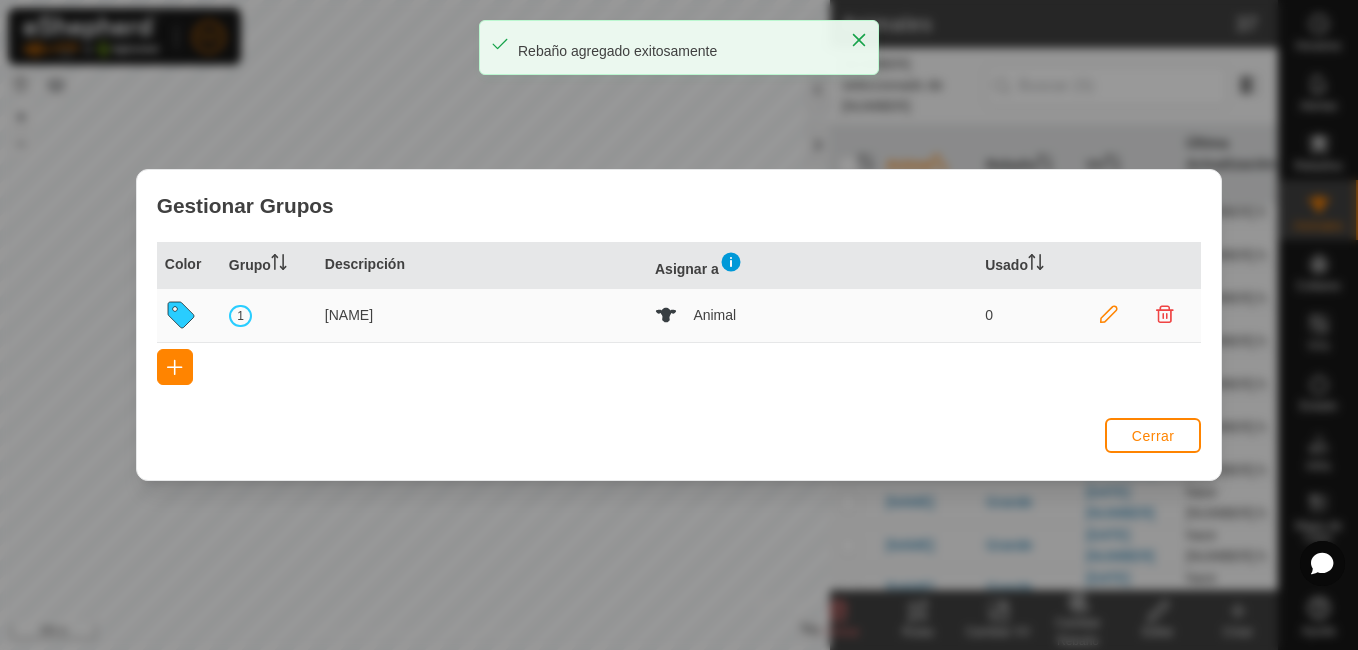 scroll, scrollTop: 0, scrollLeft: 0, axis: both 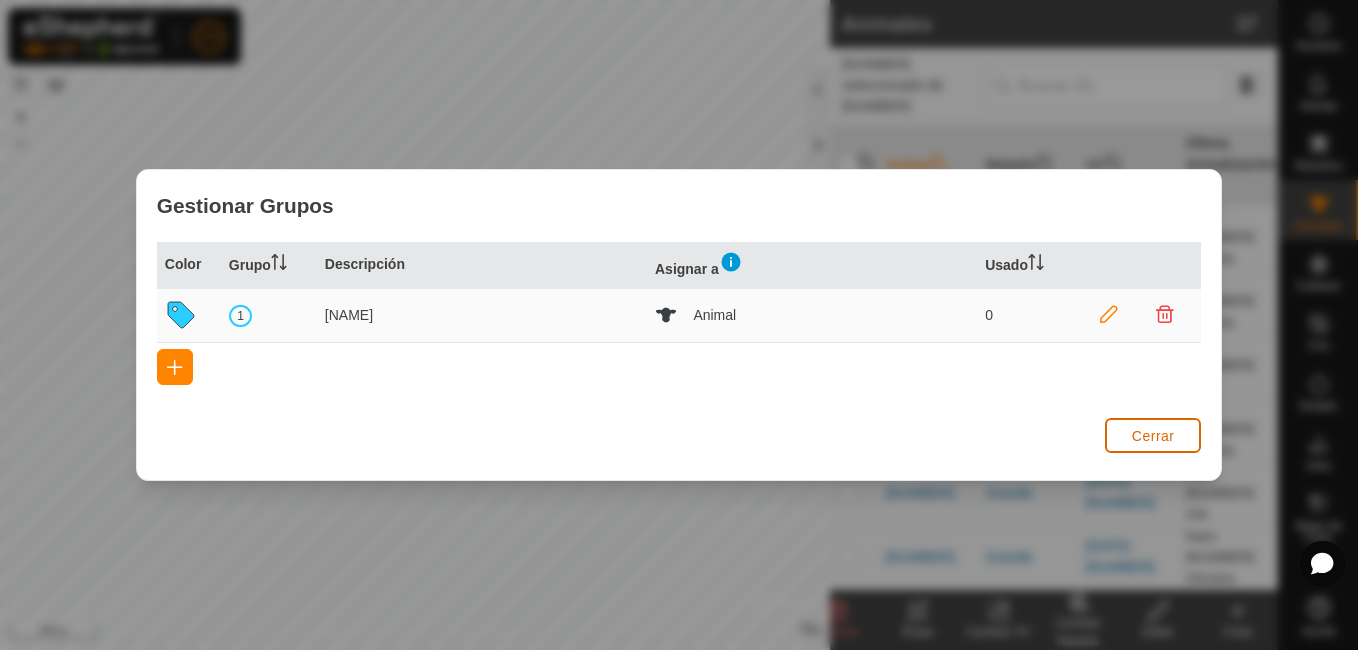 click on "Cerrar" 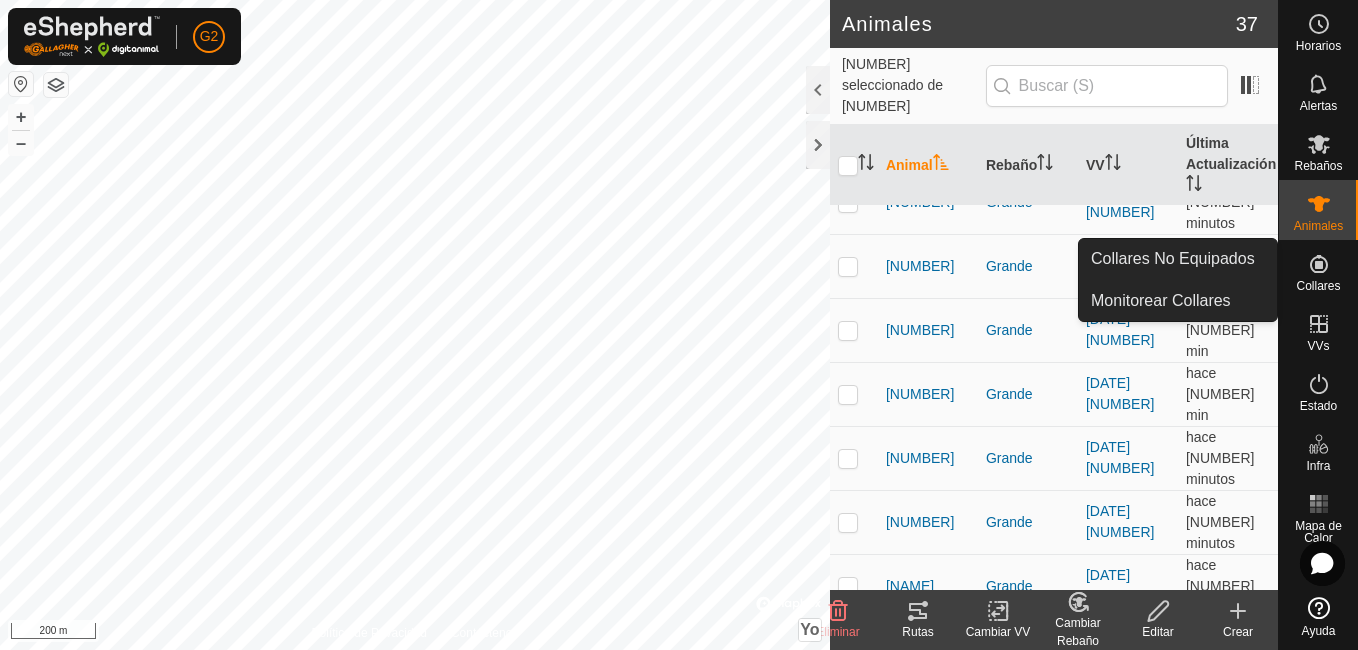 scroll, scrollTop: 981, scrollLeft: 0, axis: vertical 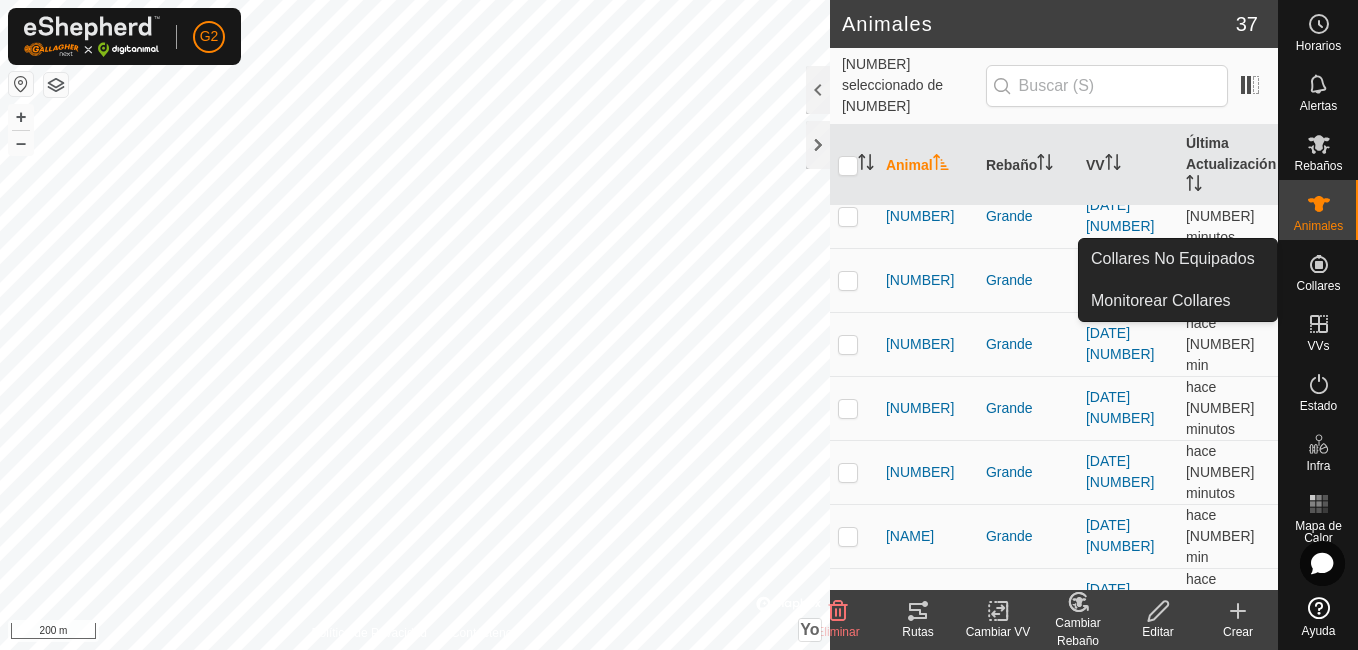 click at bounding box center [854, 984] 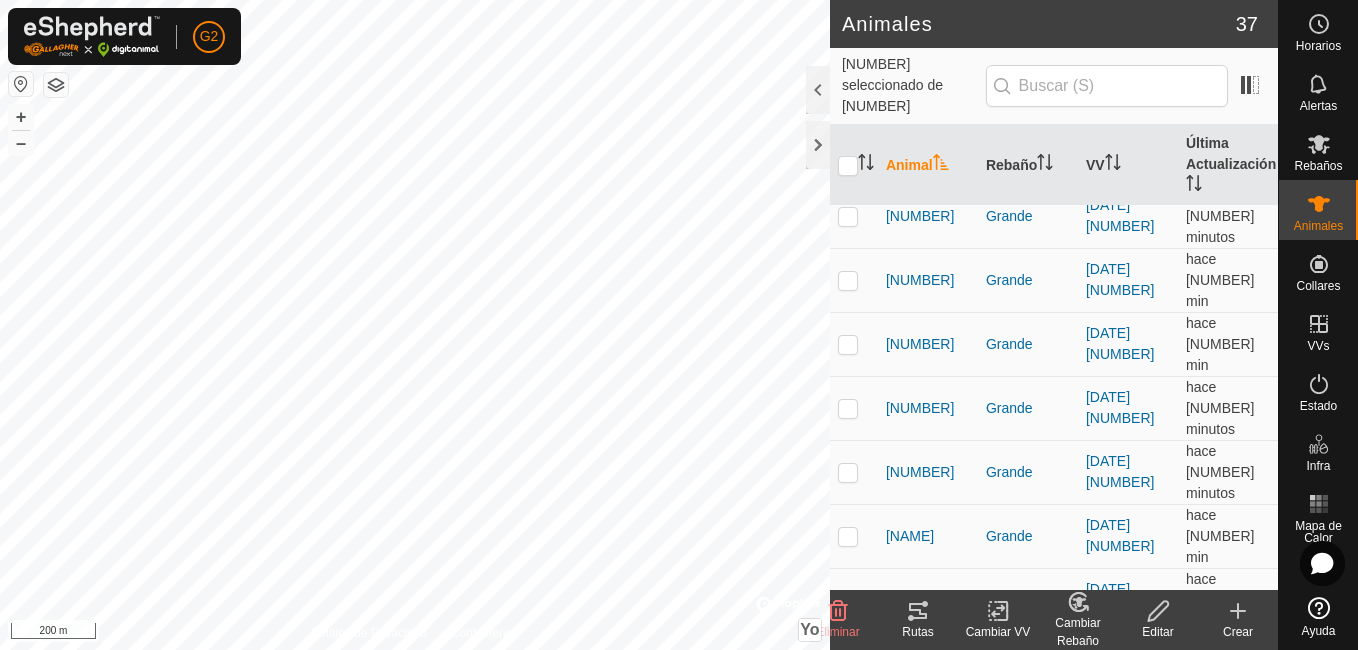 checkbox on "true" 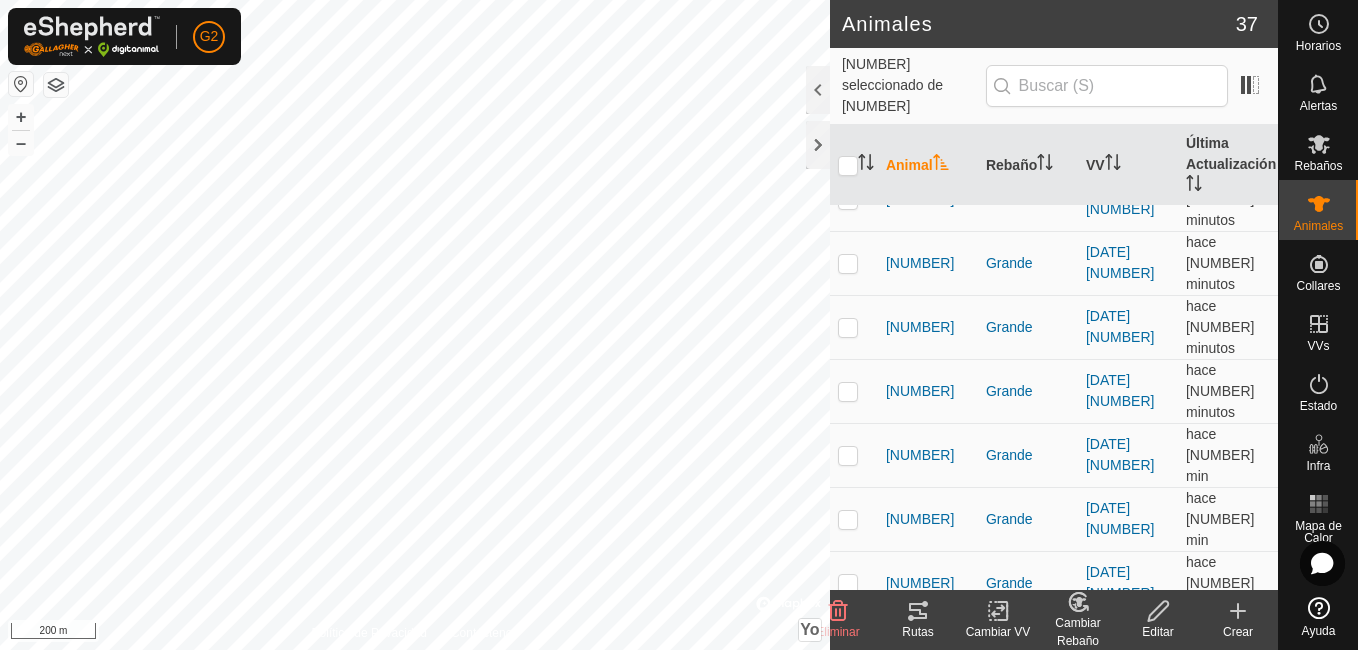 scroll, scrollTop: 791, scrollLeft: 0, axis: vertical 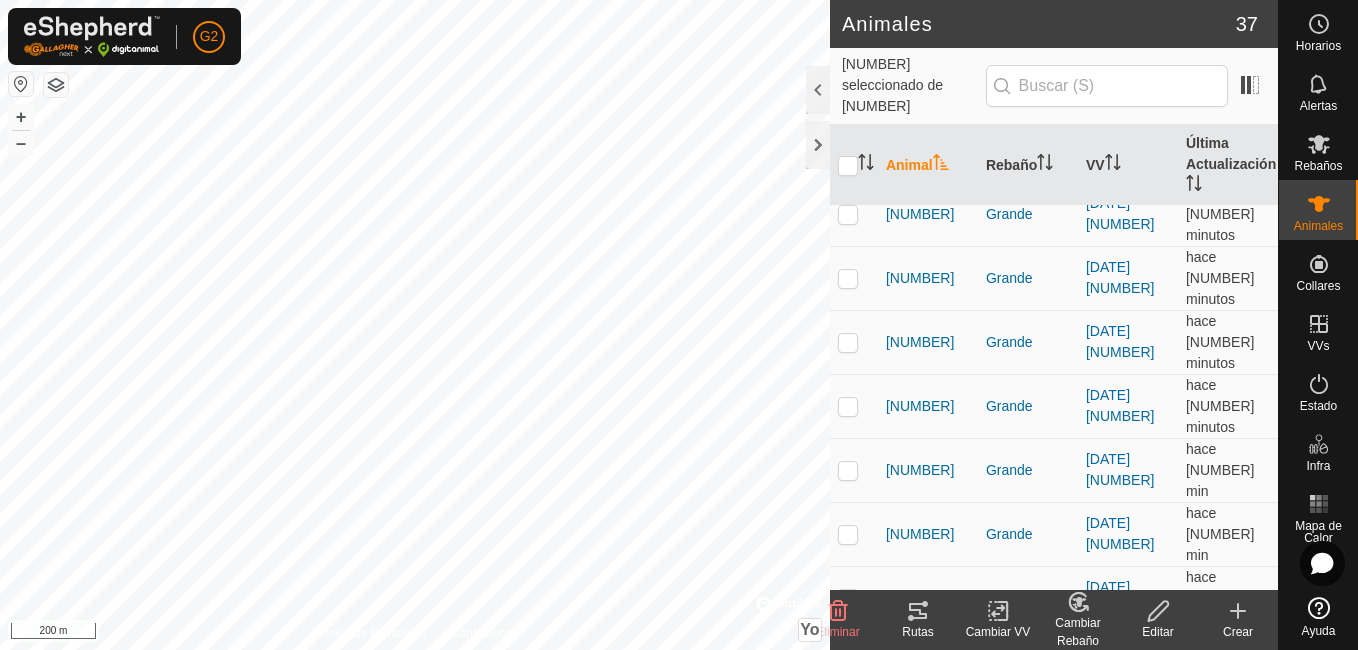 click at bounding box center [848, 726] 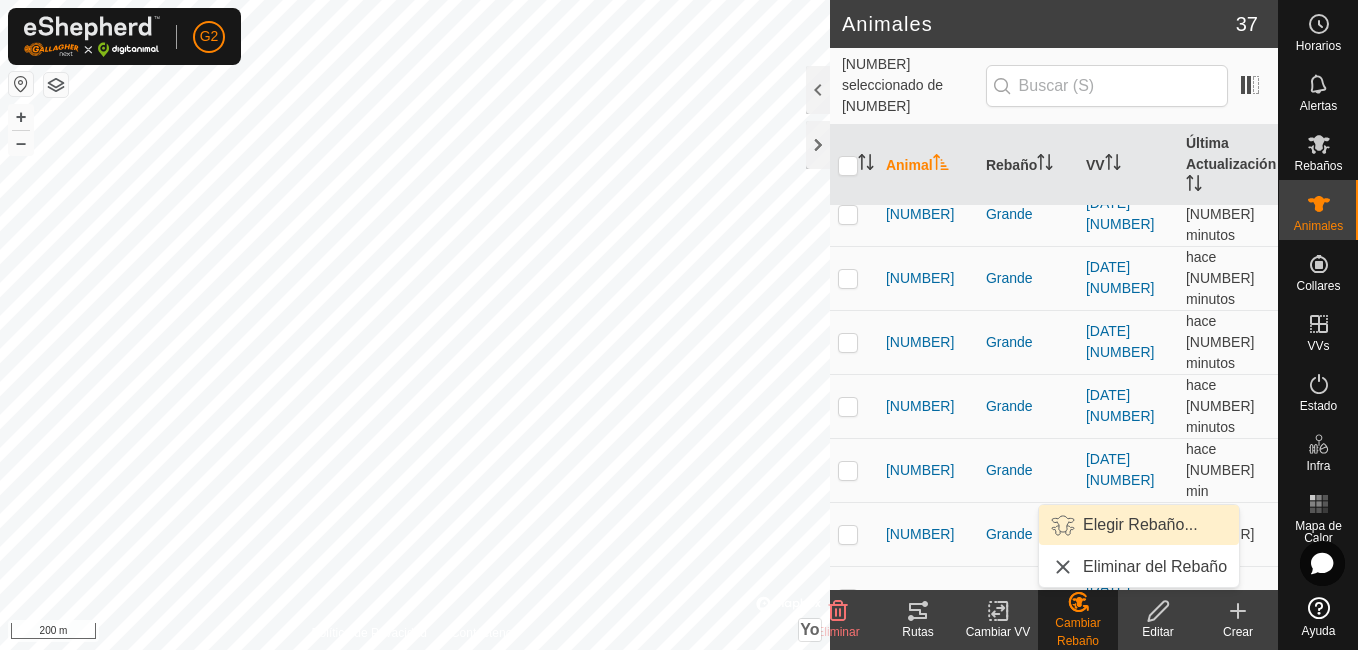 click on "Elegir Rebaño..." at bounding box center (1139, 525) 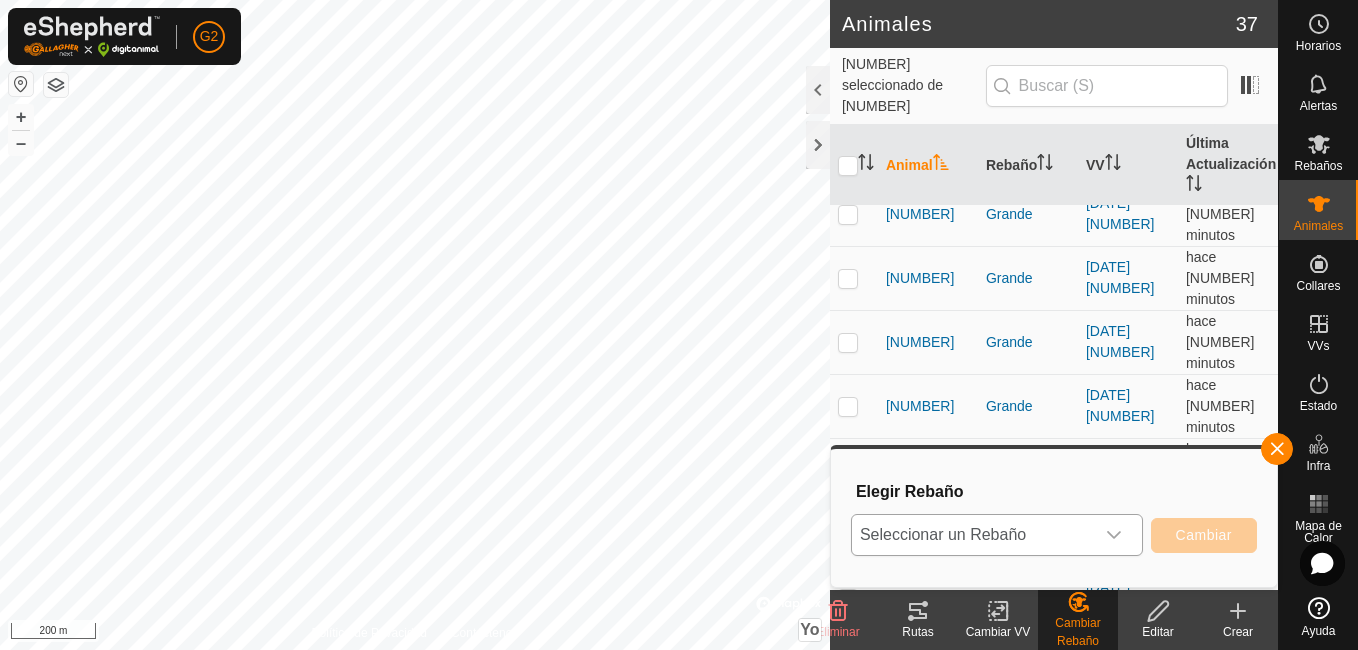 click on "Seleccionar un Rebaño" at bounding box center [973, 535] 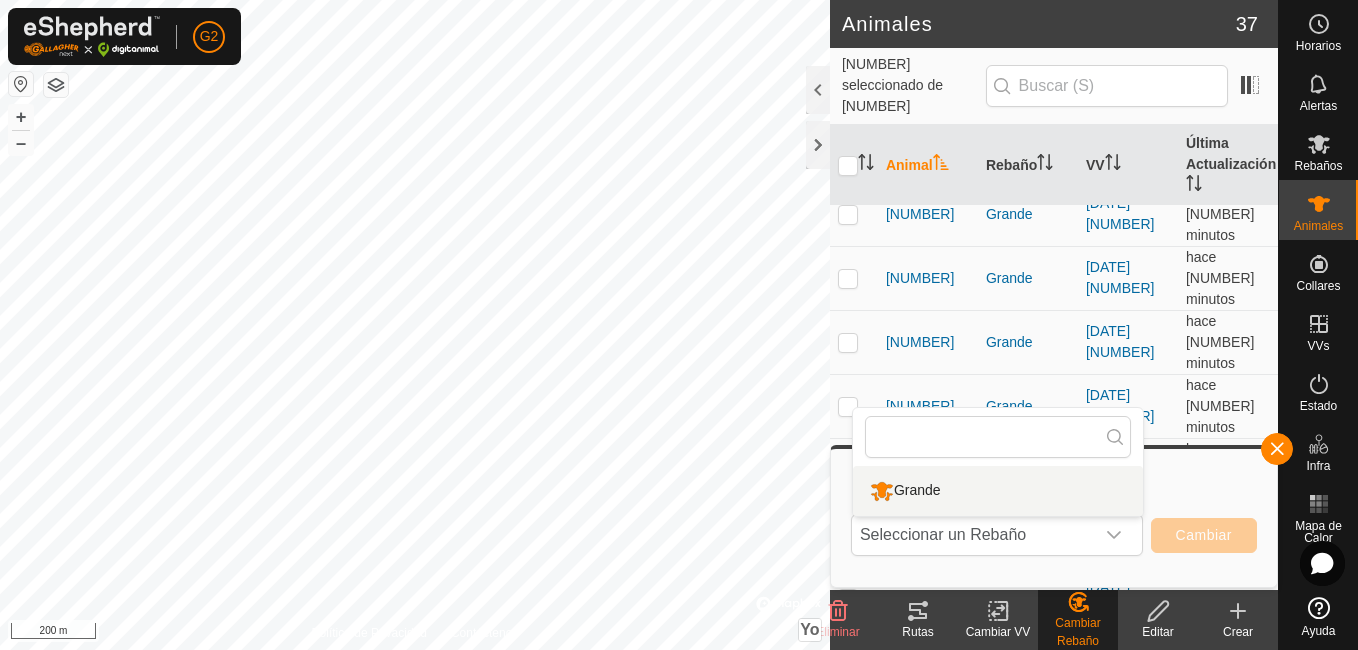 click on "Elegir Rebaño" at bounding box center (1056, 491) 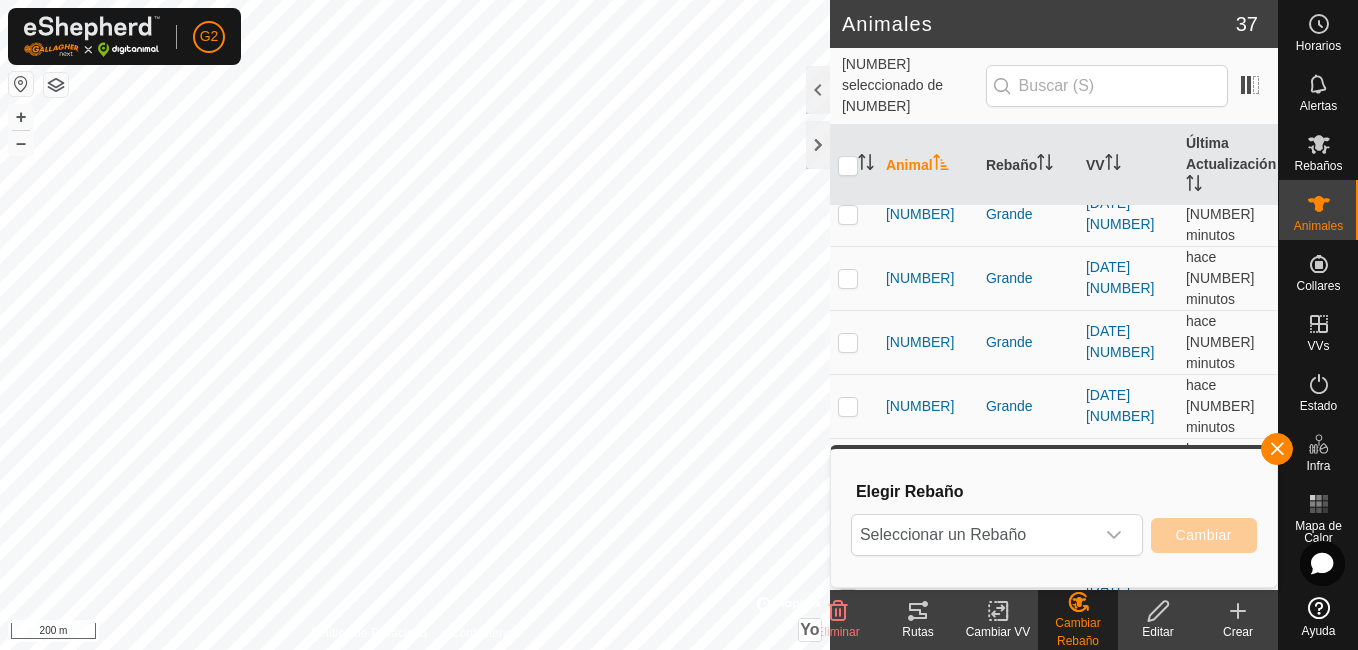 click 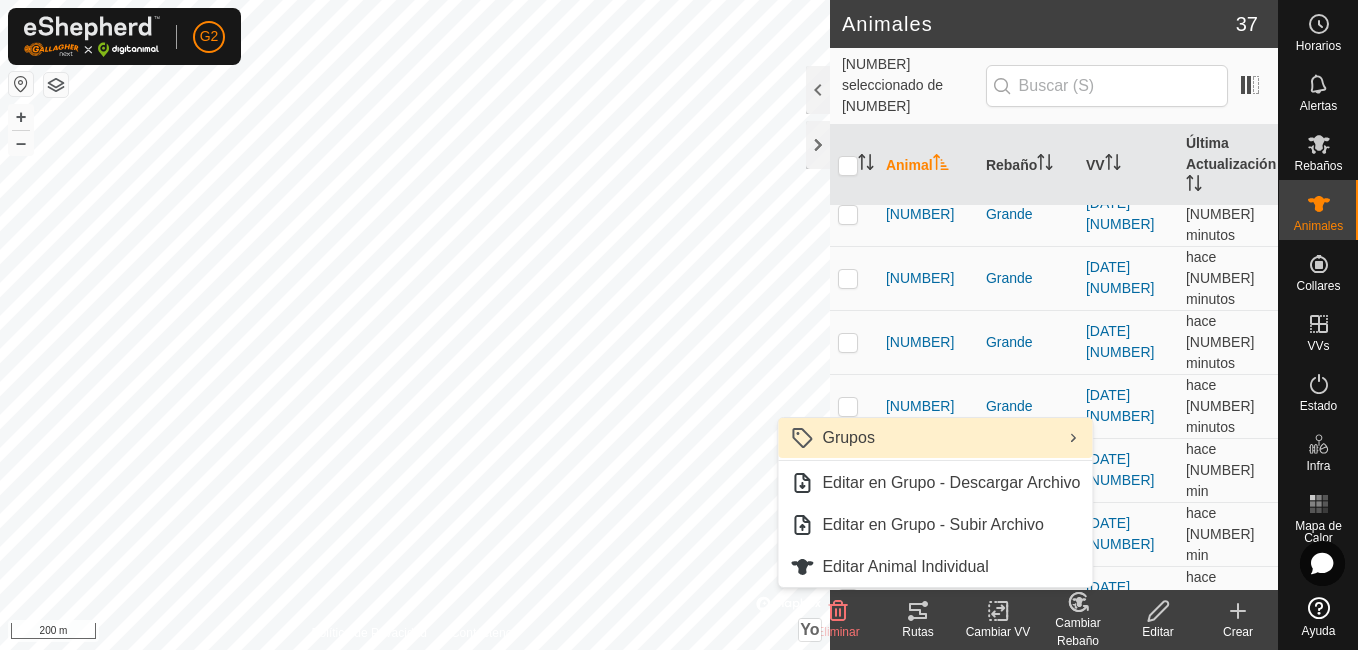 click on "Grupos" at bounding box center (935, 438) 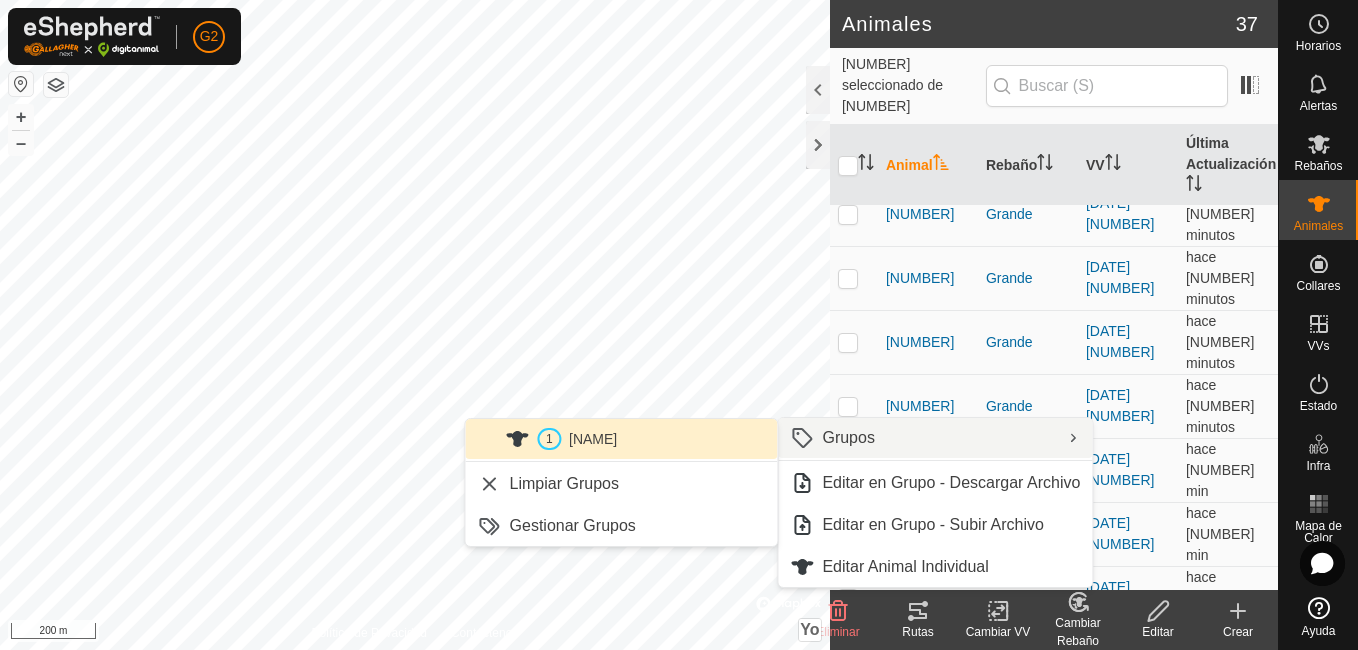 click on "[NAME]" at bounding box center (622, 439) 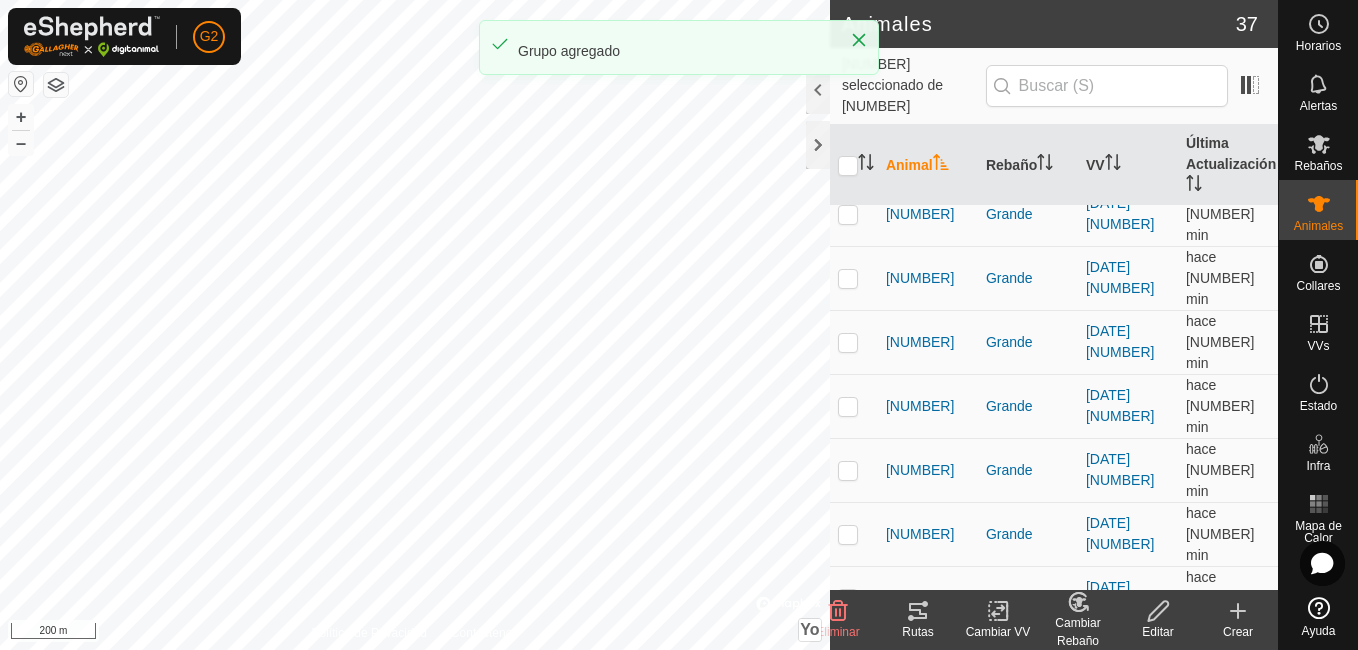 scroll, scrollTop: 0, scrollLeft: 0, axis: both 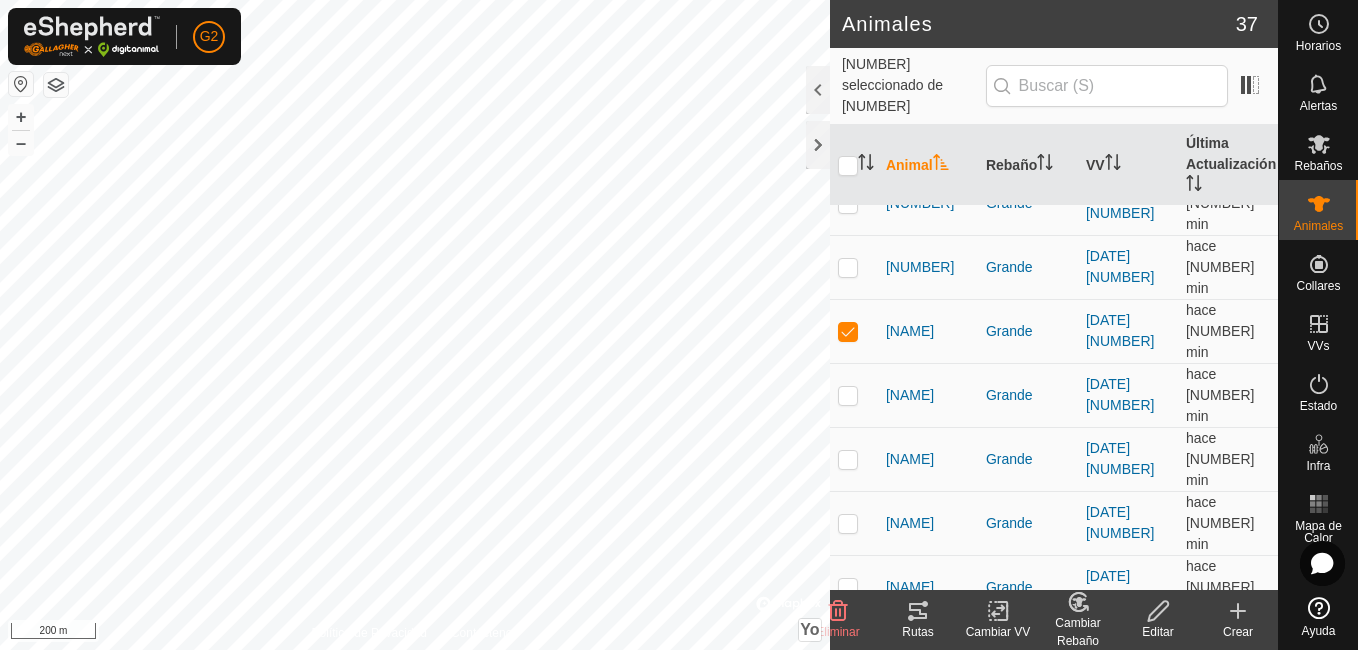 click 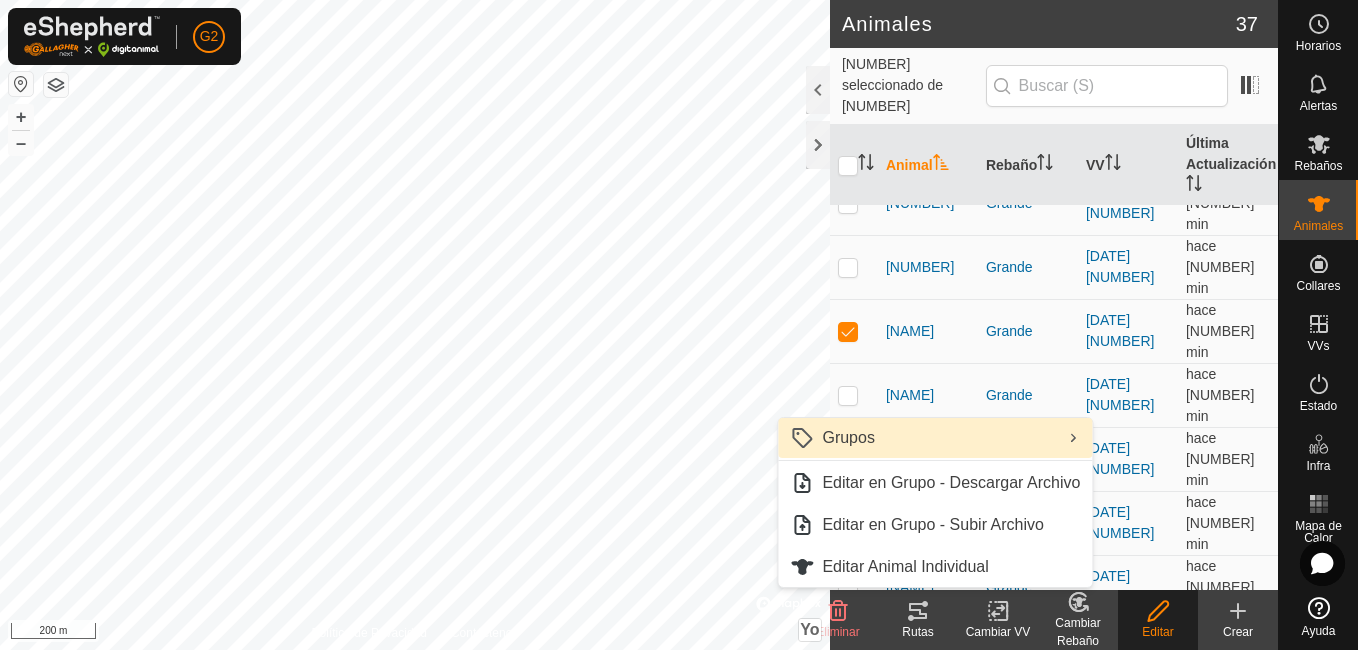 click on "Grupos" at bounding box center (935, 438) 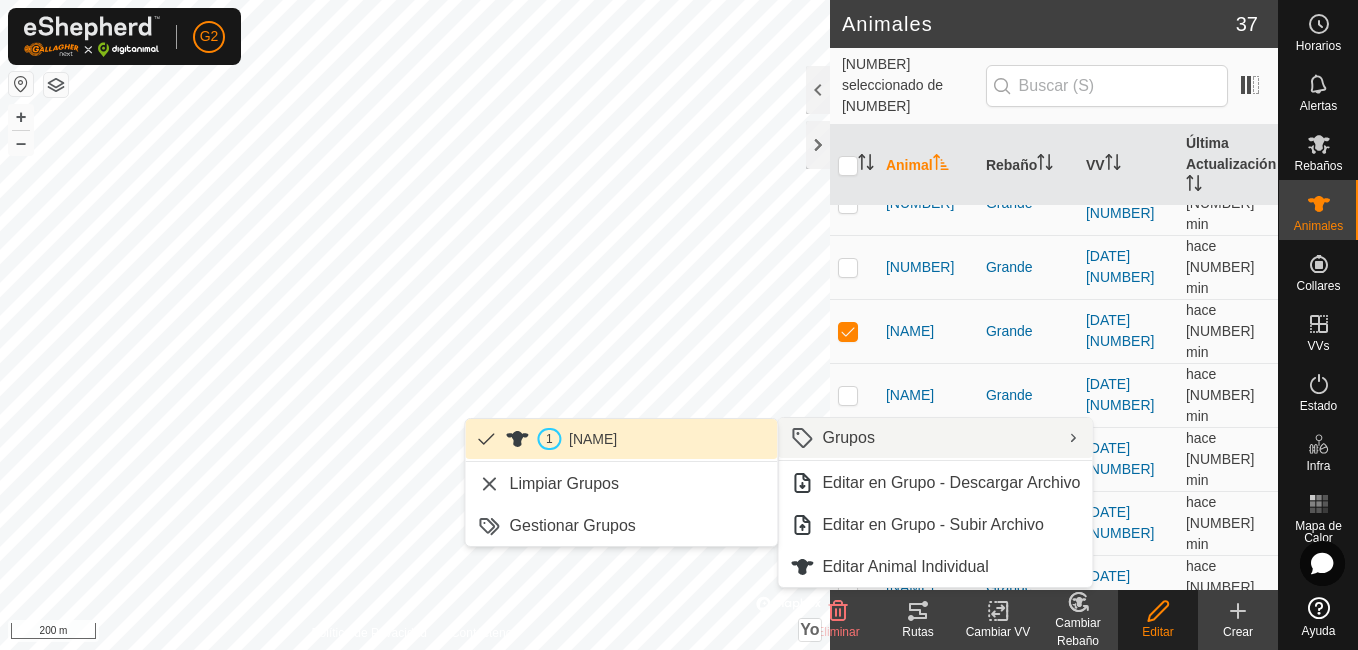 click on "[NAME]" at bounding box center [622, 439] 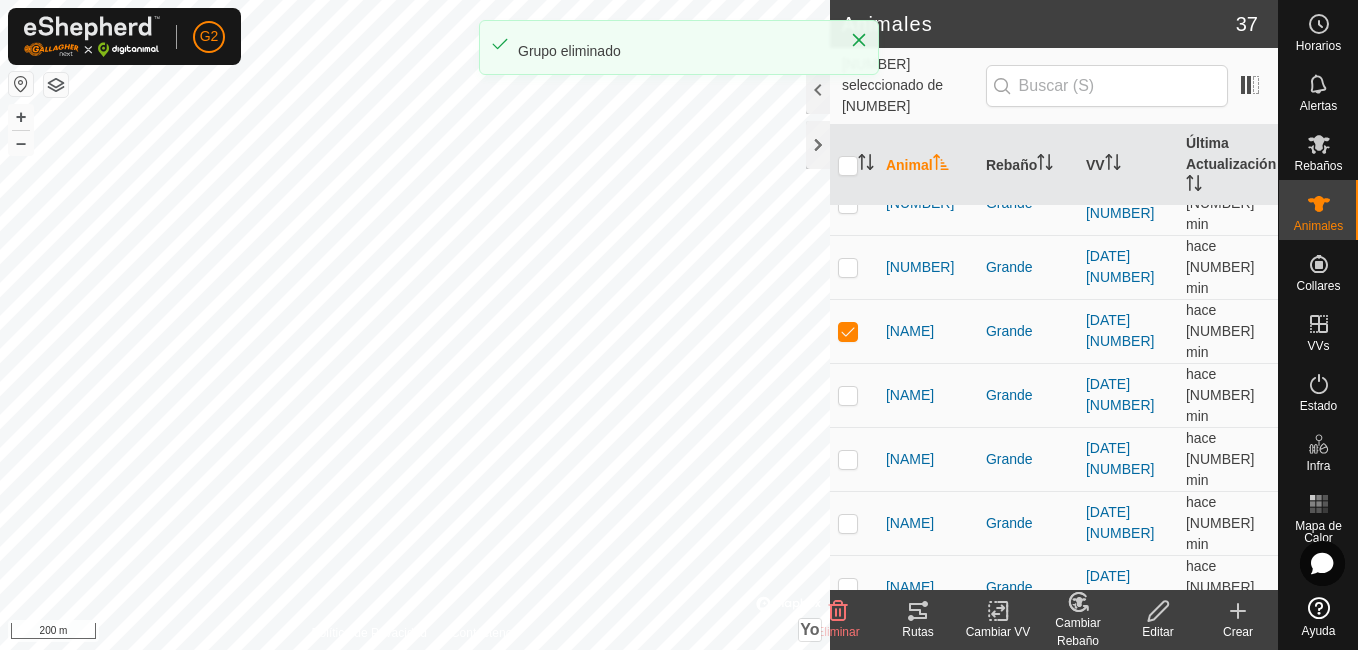 scroll, scrollTop: 0, scrollLeft: 0, axis: both 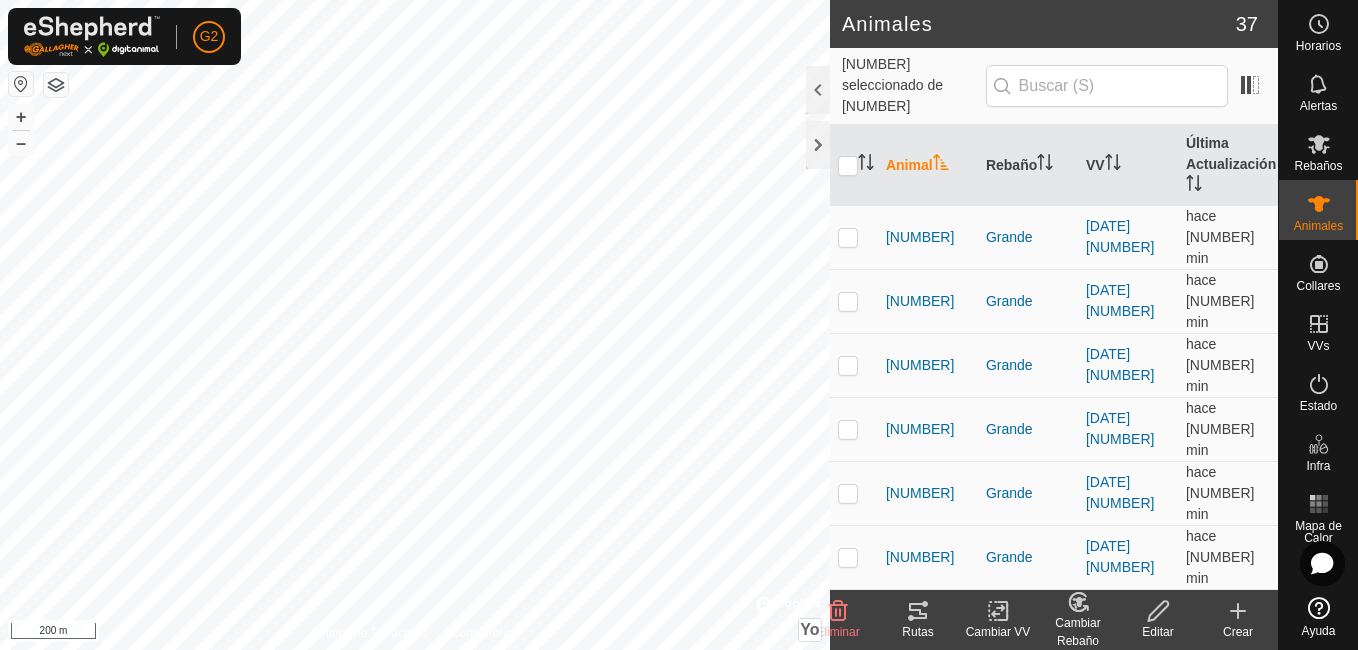 click 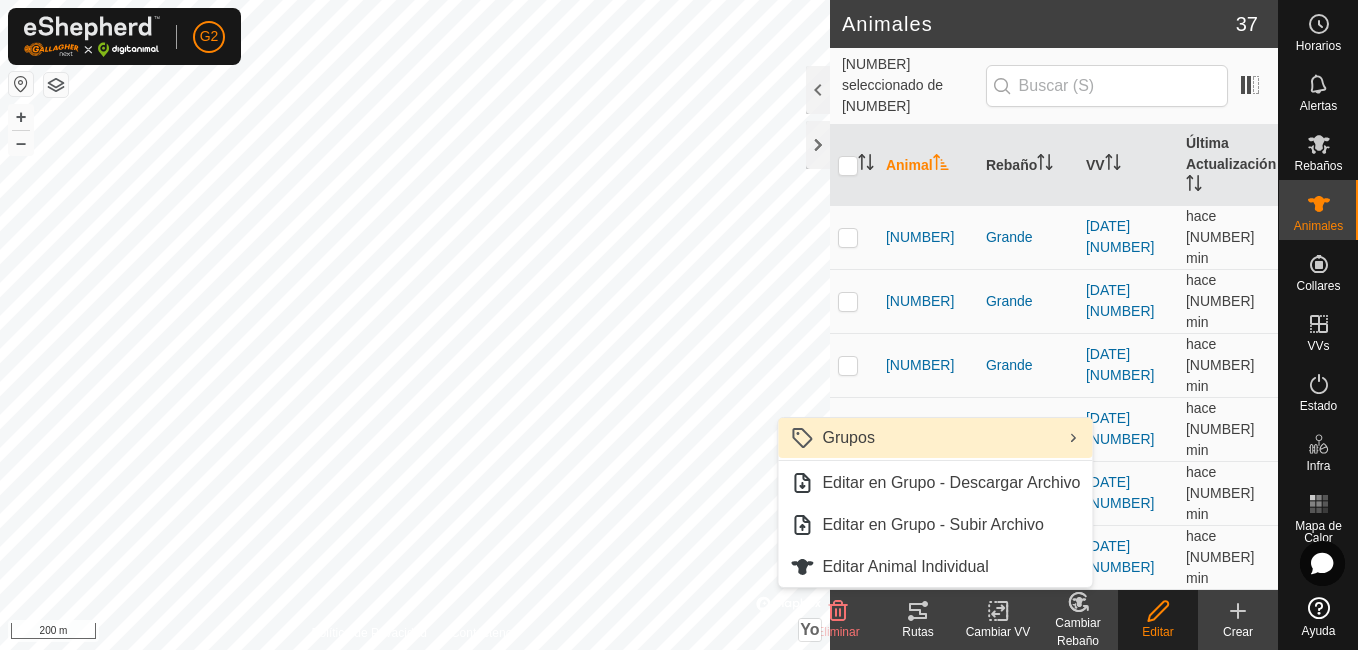 click on "Grupos" at bounding box center (935, 438) 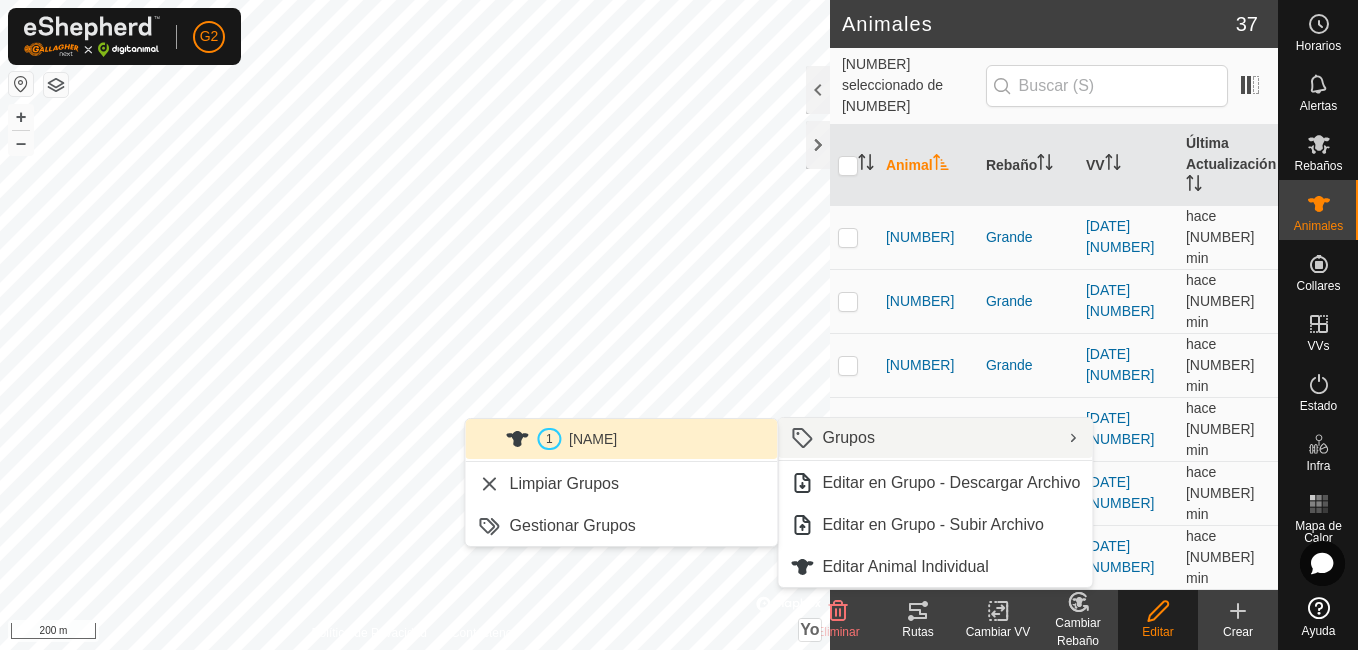 click on "[NAME]" at bounding box center [622, 439] 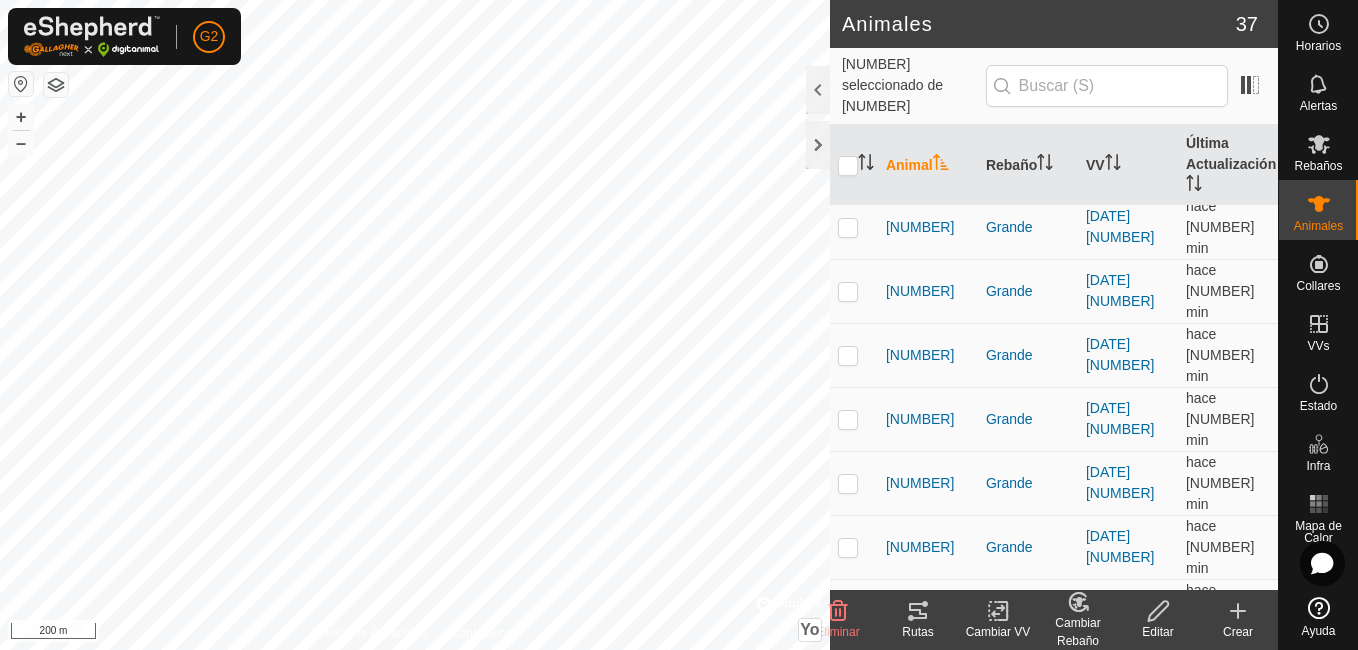 scroll, scrollTop: 798, scrollLeft: 0, axis: vertical 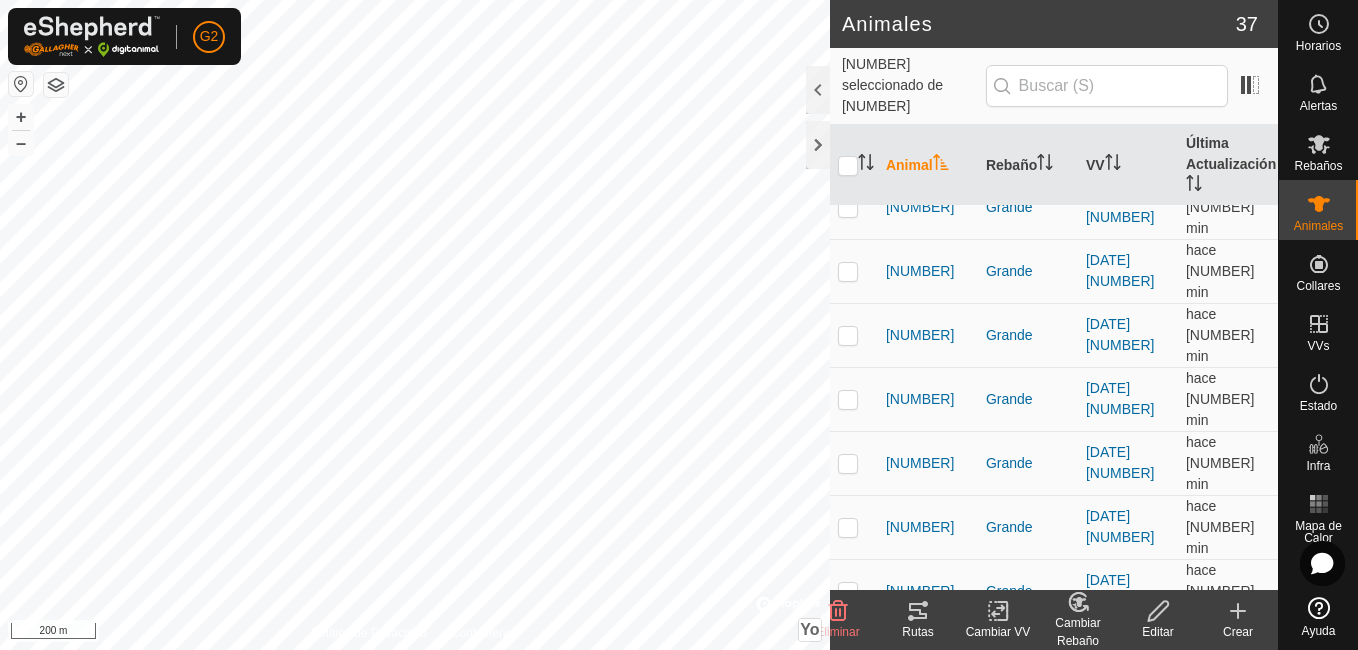 click at bounding box center (848, 719) 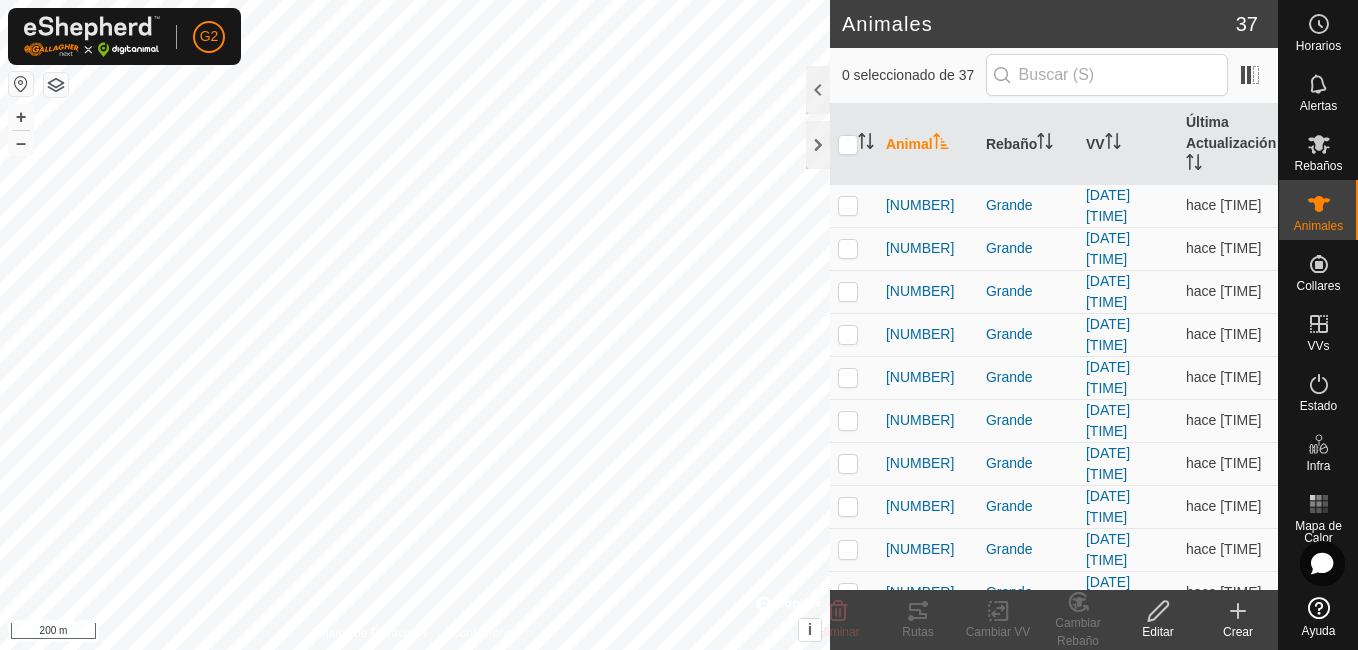 scroll, scrollTop: 0, scrollLeft: 0, axis: both 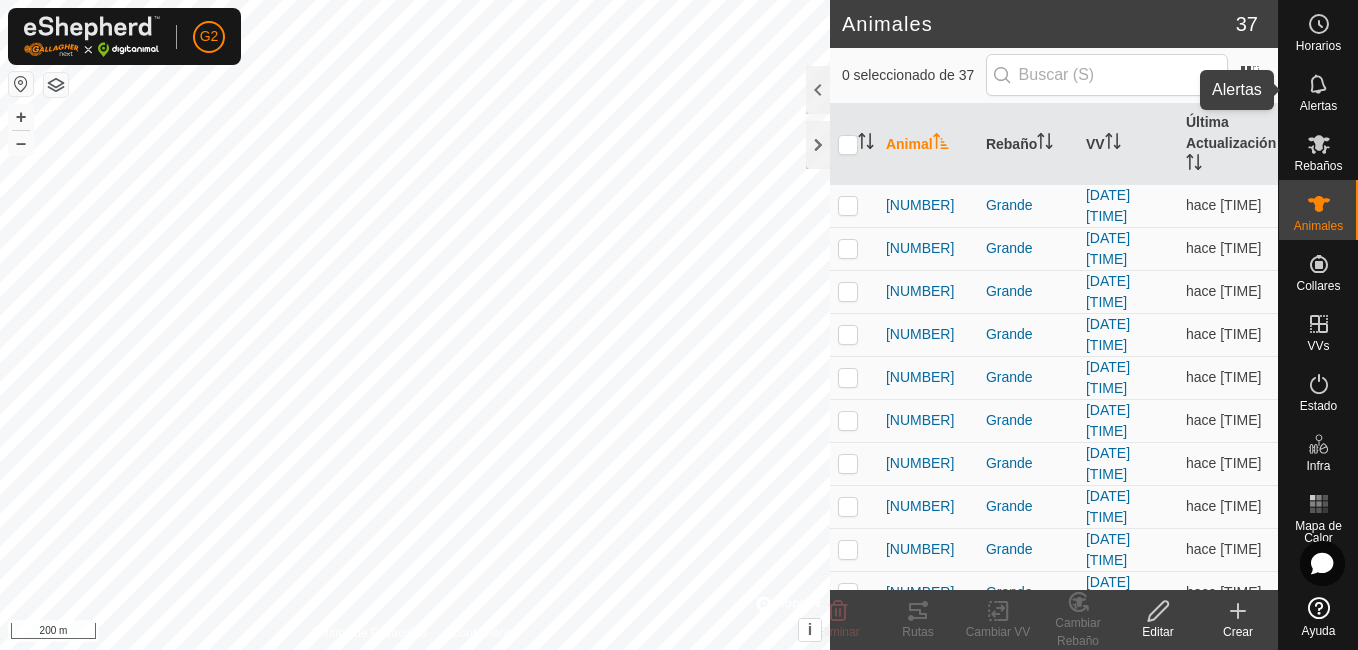 click on "Alertas" at bounding box center [1318, 90] 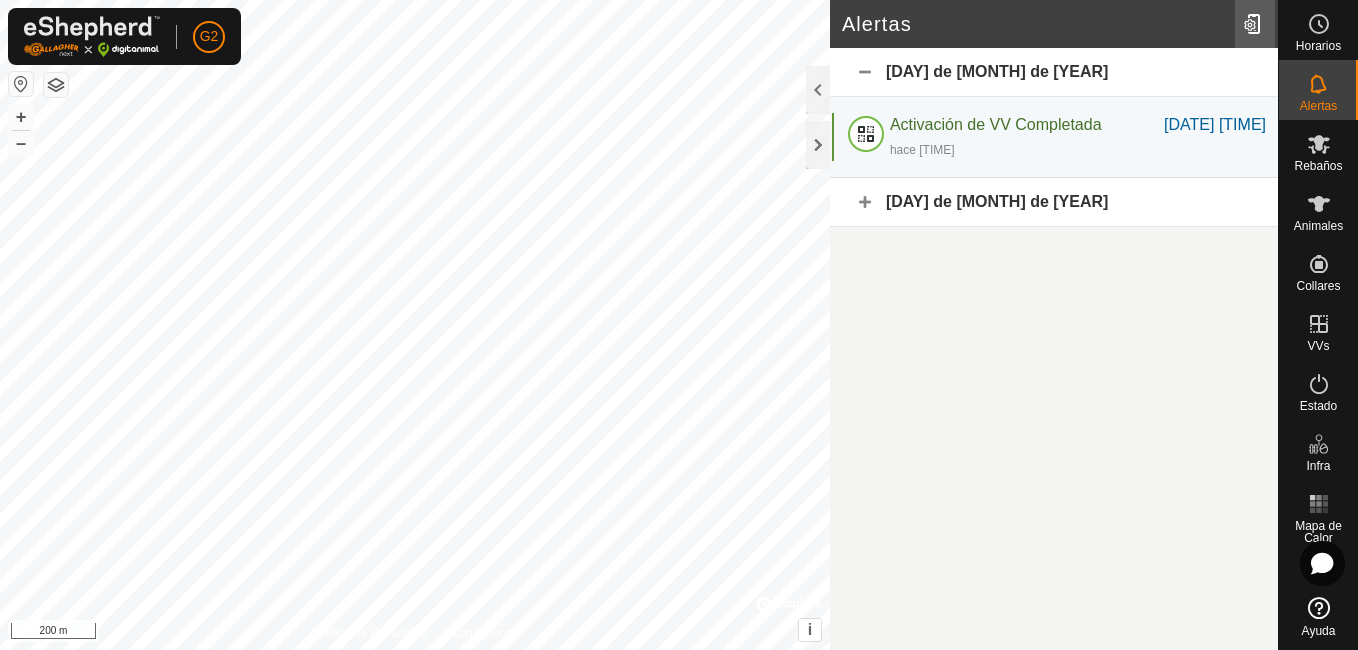 click 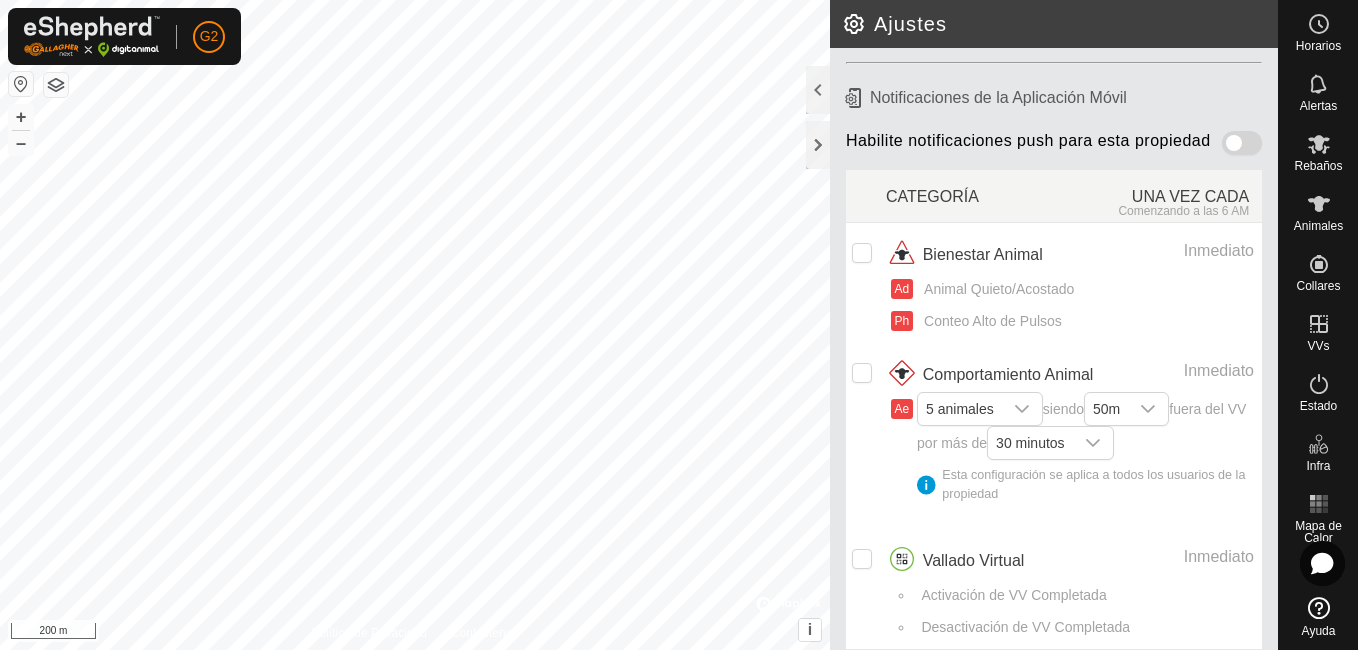 scroll, scrollTop: 249, scrollLeft: 0, axis: vertical 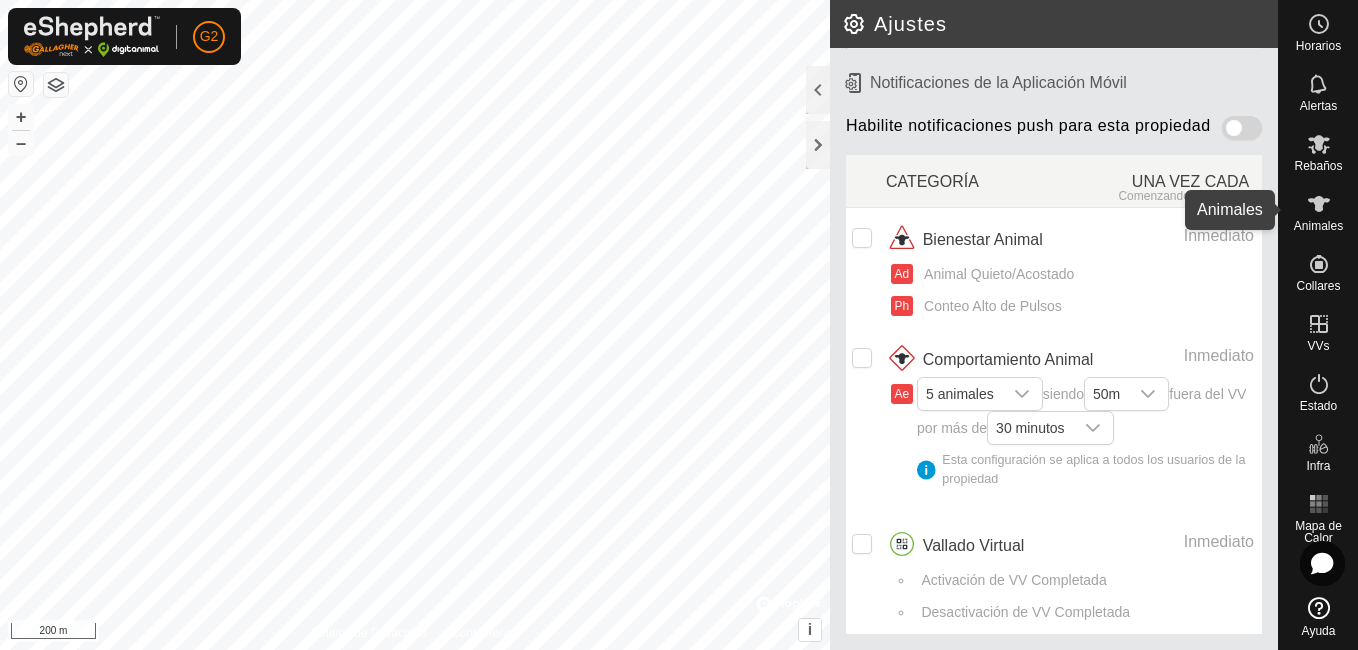 click on "Animales" at bounding box center (1318, 226) 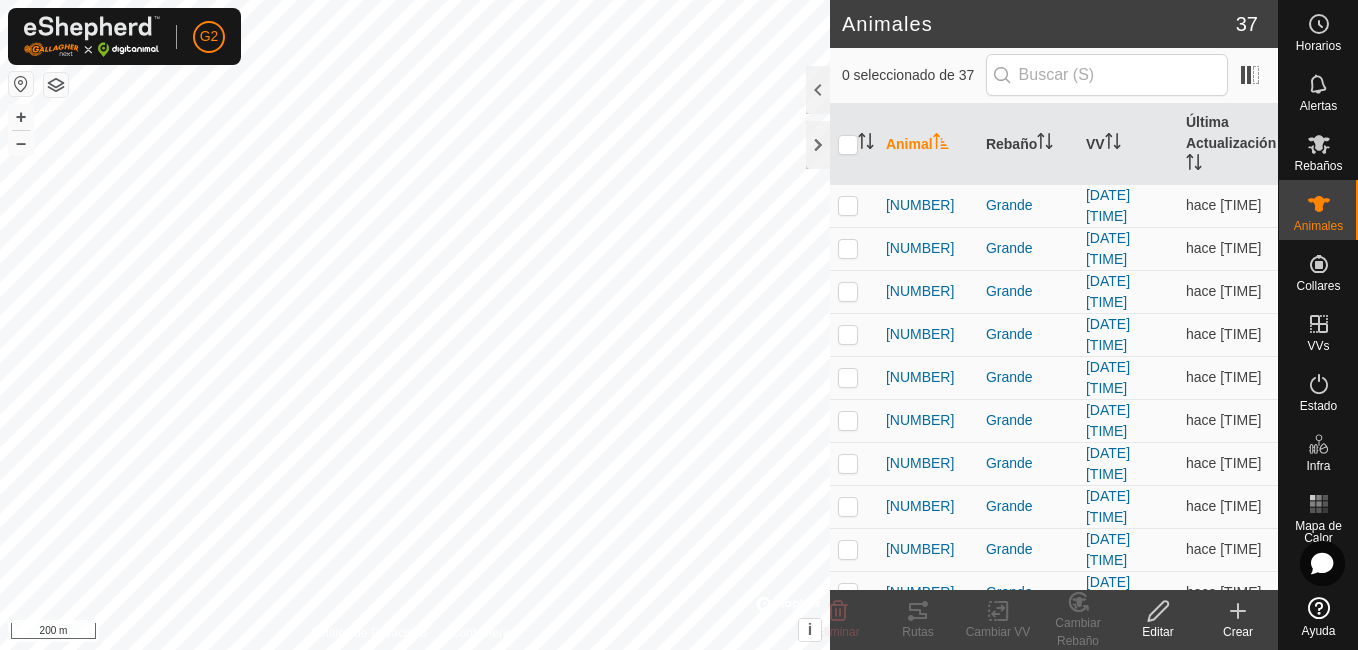 click 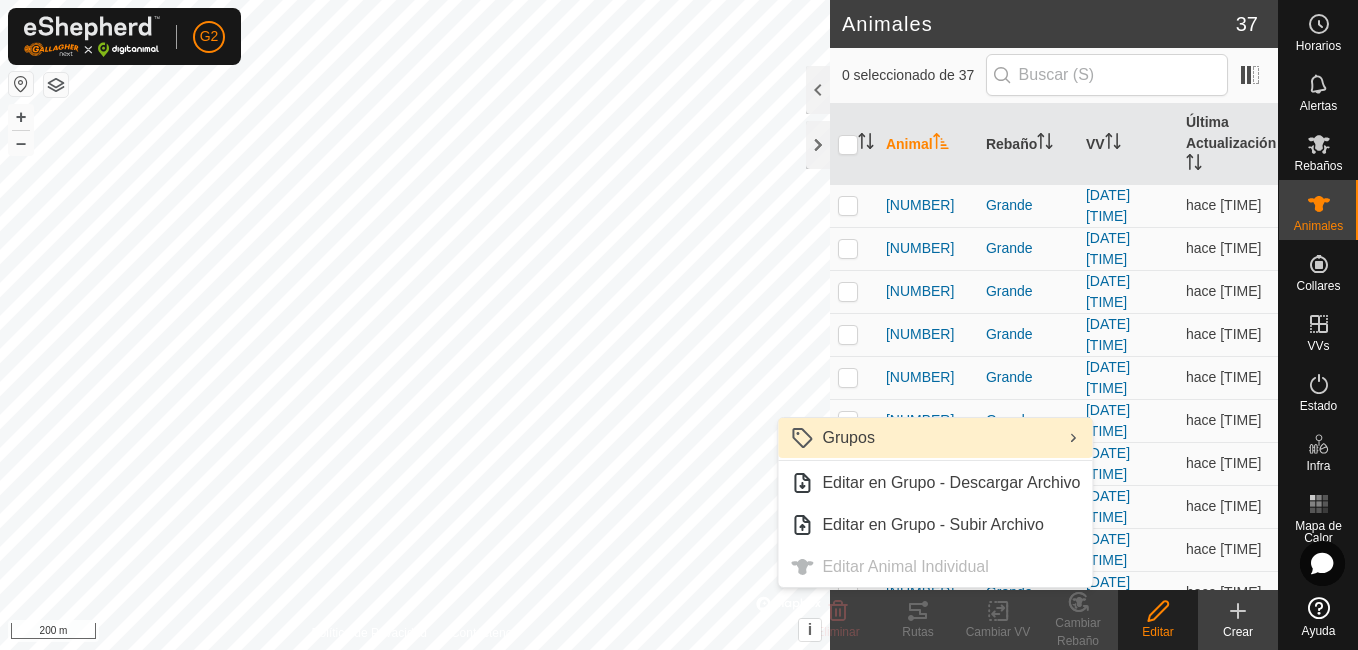 click on "Grupos" at bounding box center (935, 438) 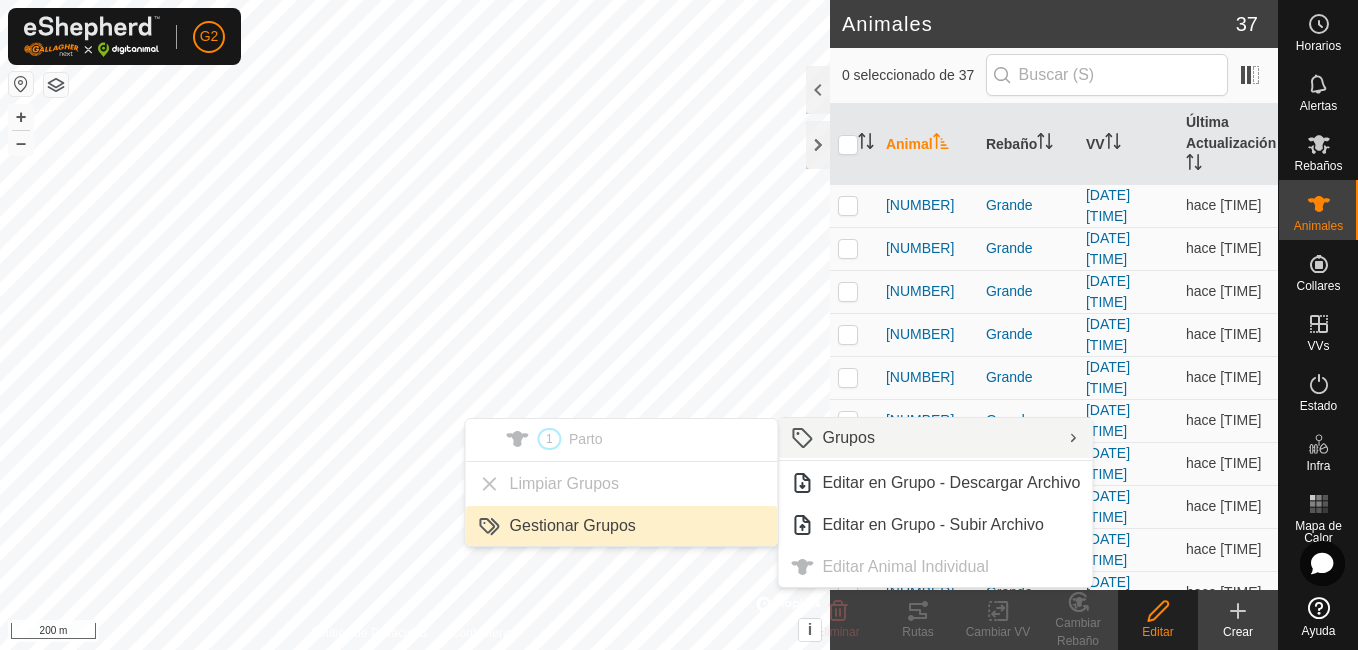 click on "Gestionar Grupos" at bounding box center [622, 526] 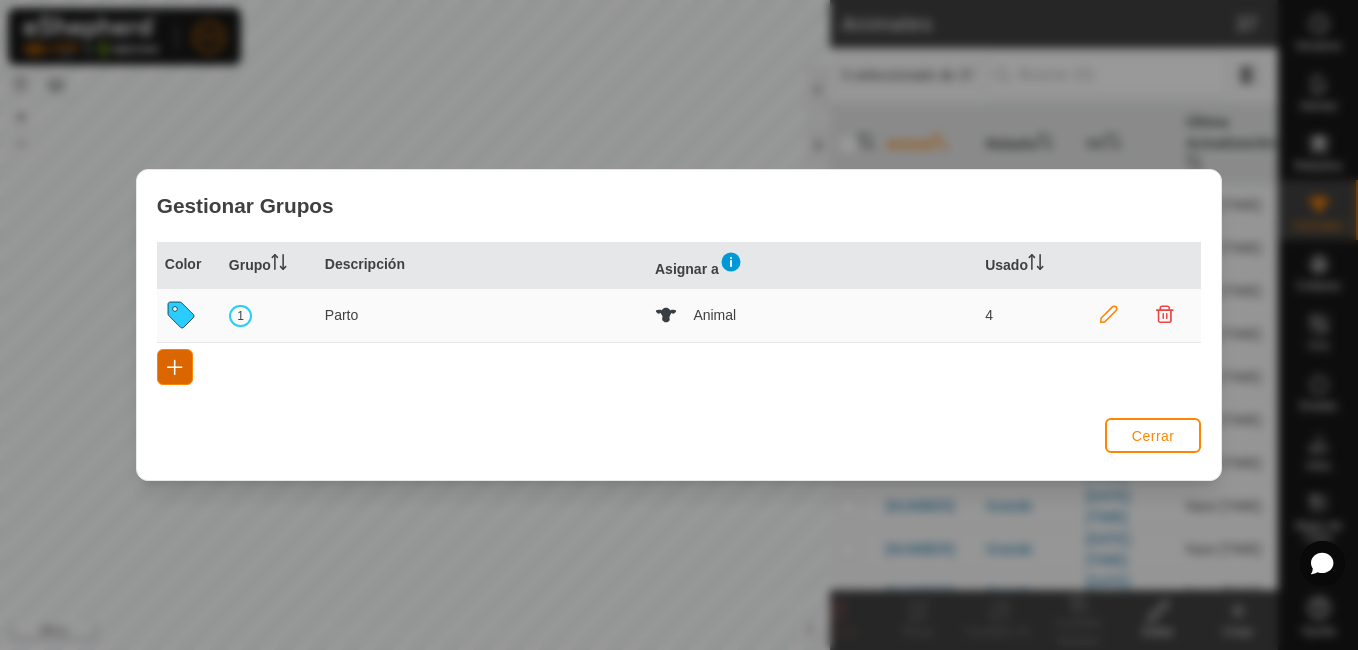 click 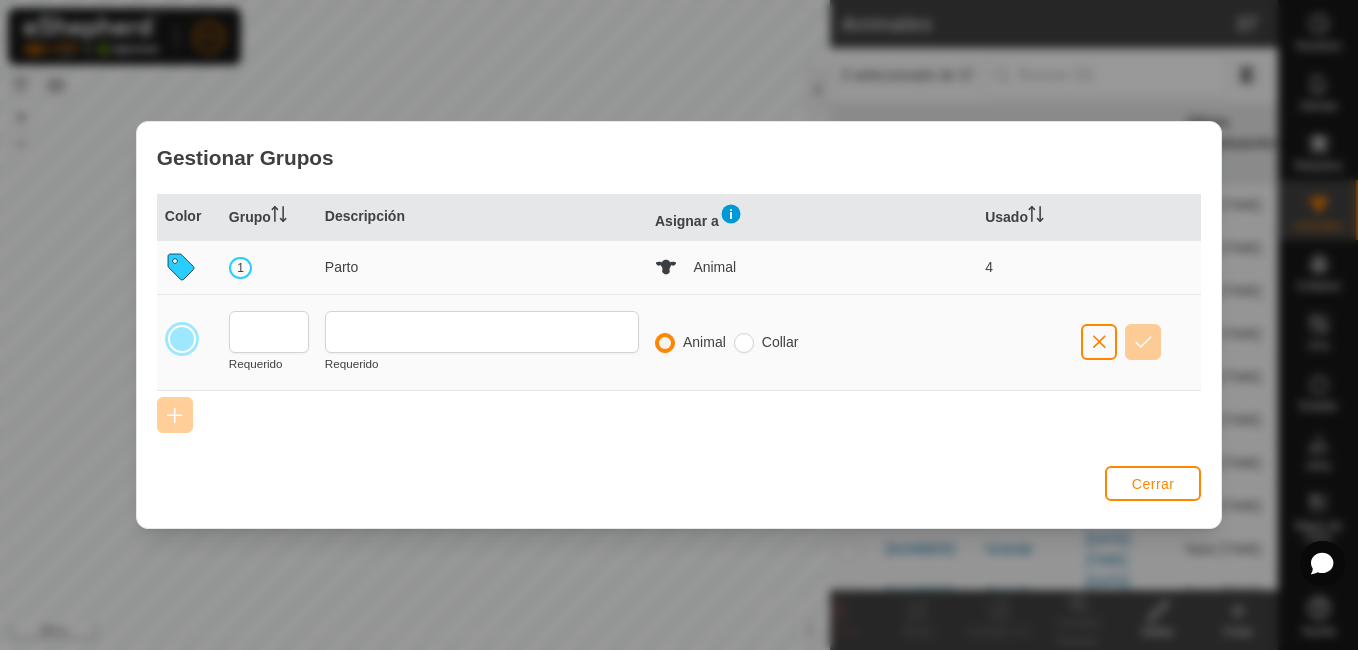 click 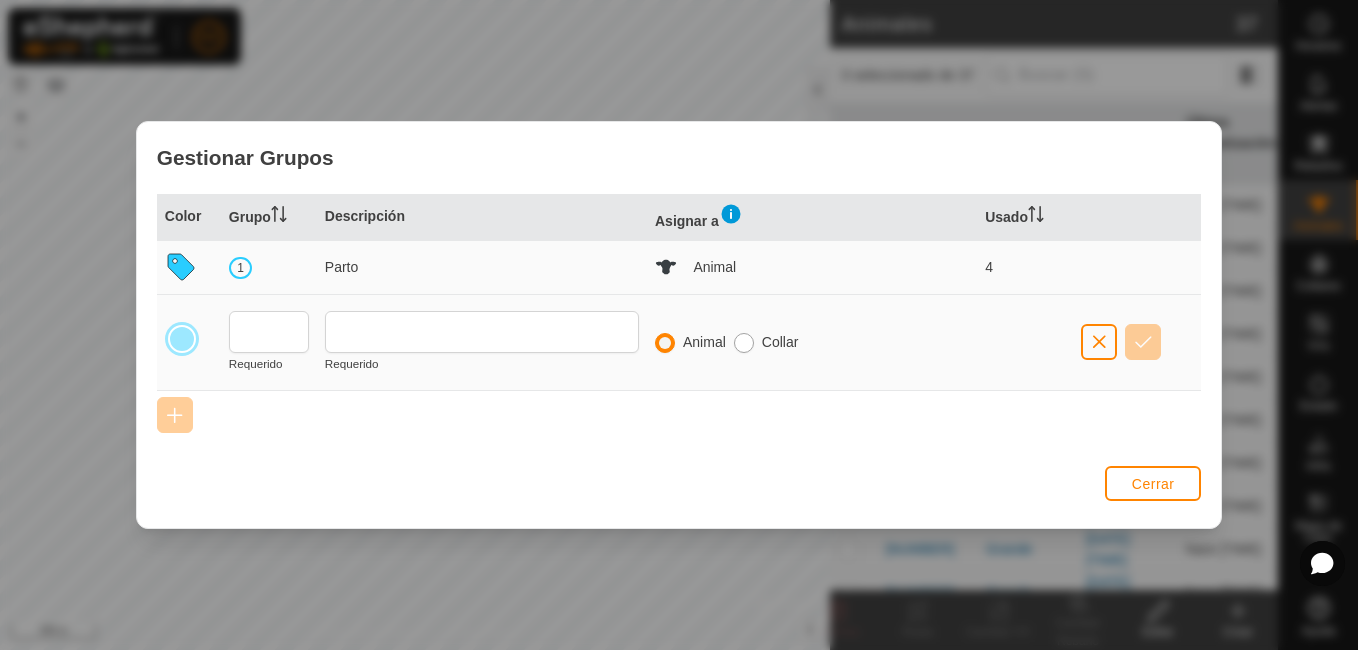 click at bounding box center (744, 343) 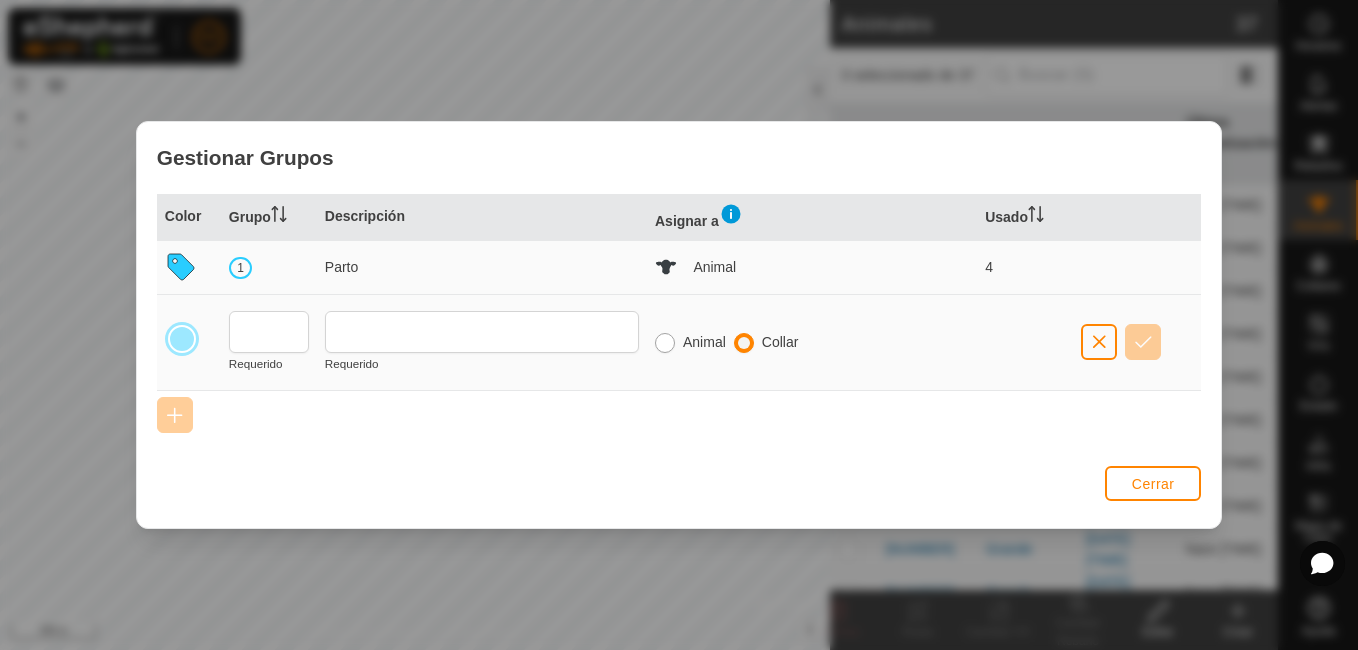 click at bounding box center (665, 343) 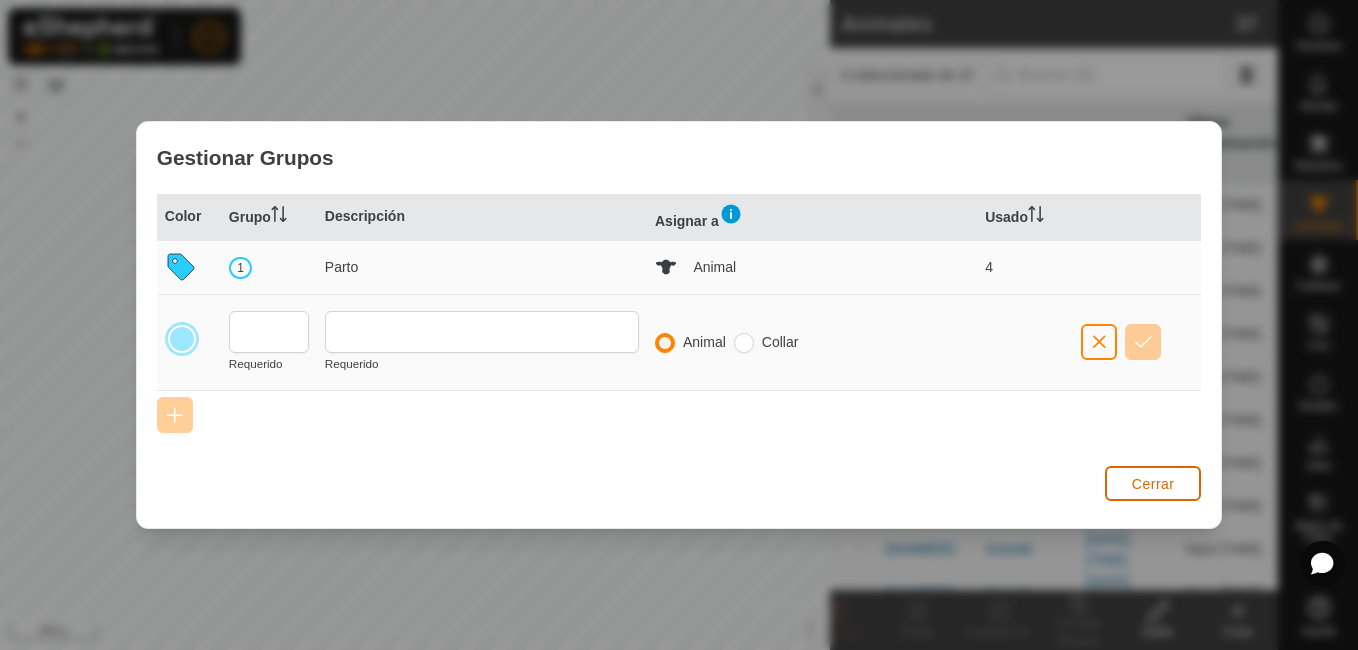 click on "Cerrar" 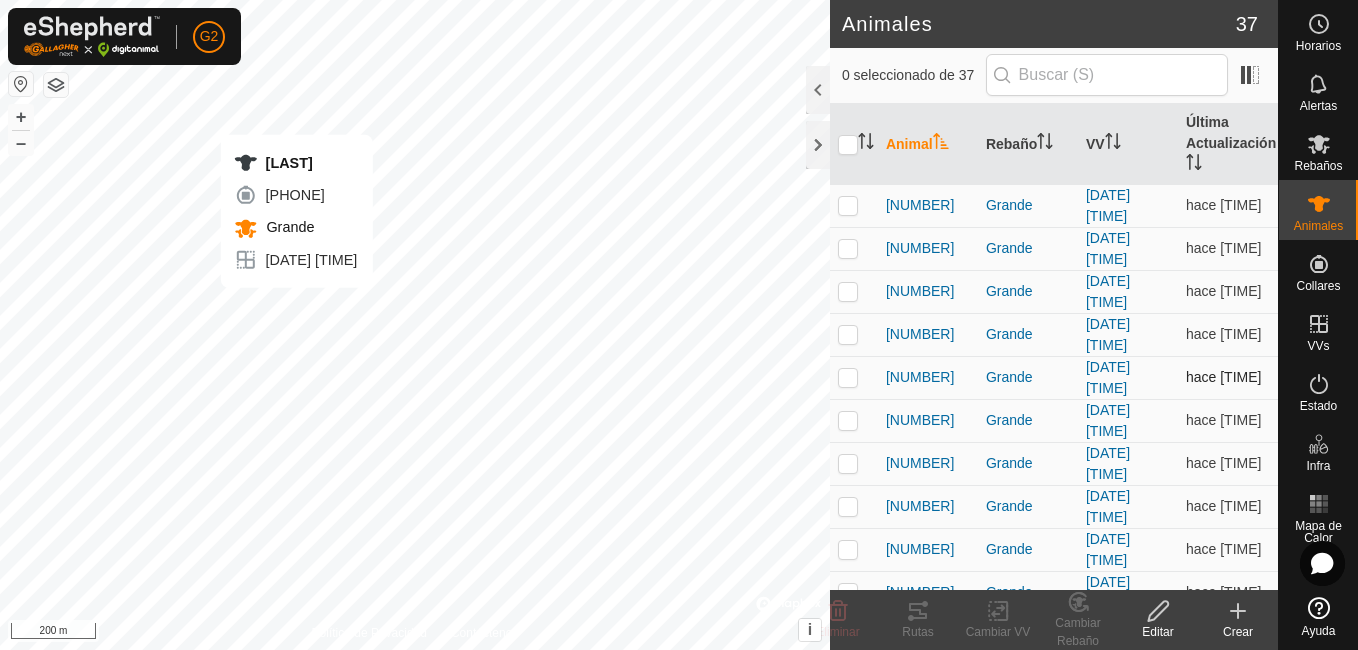 checkbox on "true" 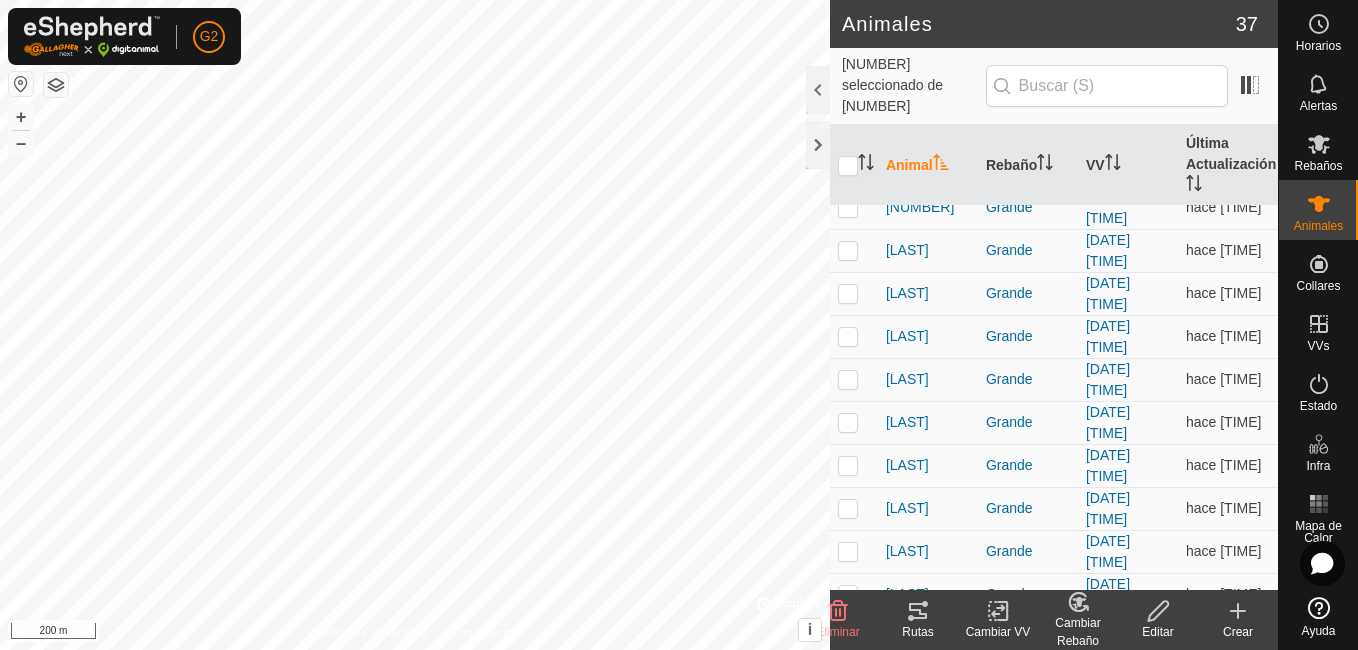 scroll, scrollTop: 832, scrollLeft: 0, axis: vertical 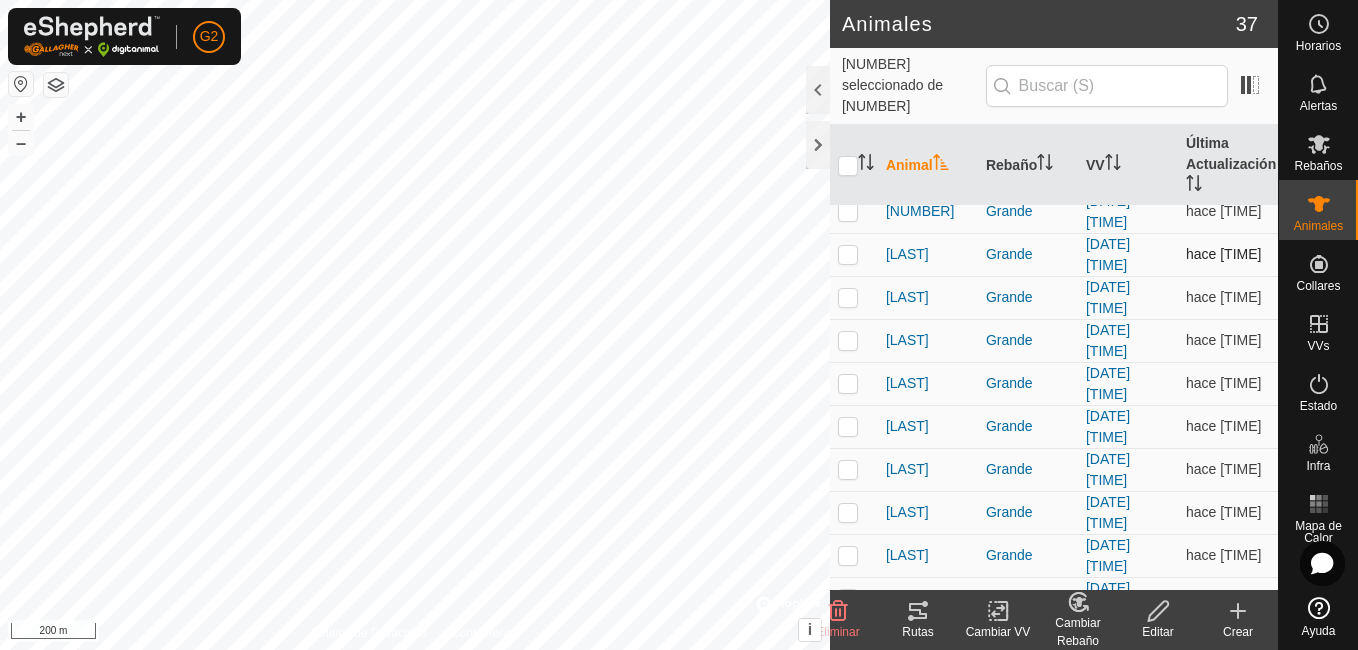 click at bounding box center [848, 254] 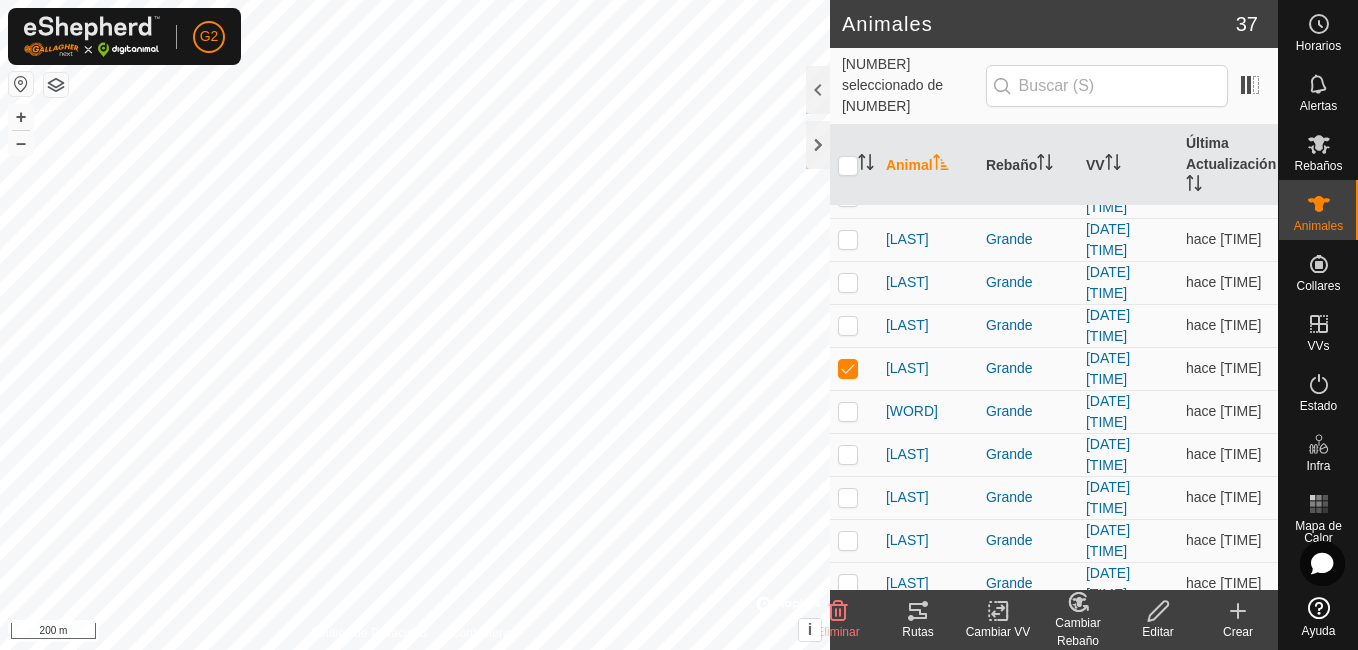 scroll, scrollTop: 1171, scrollLeft: 0, axis: vertical 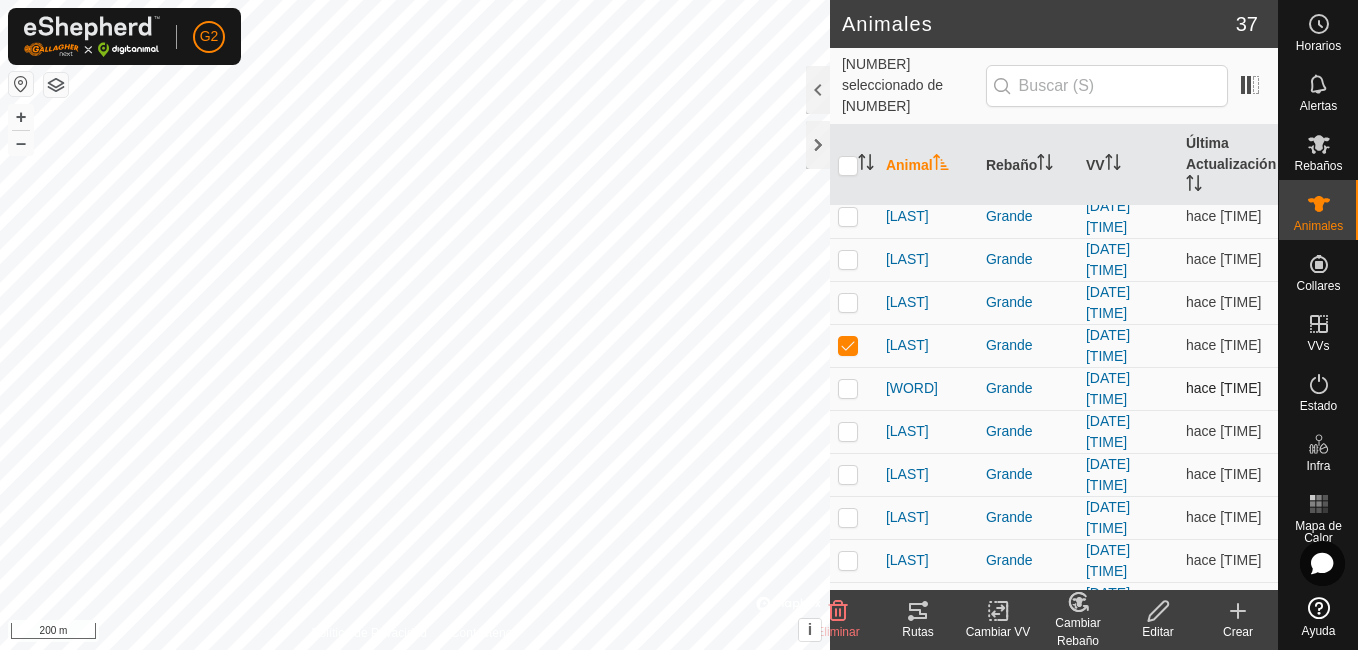 click at bounding box center [848, 388] 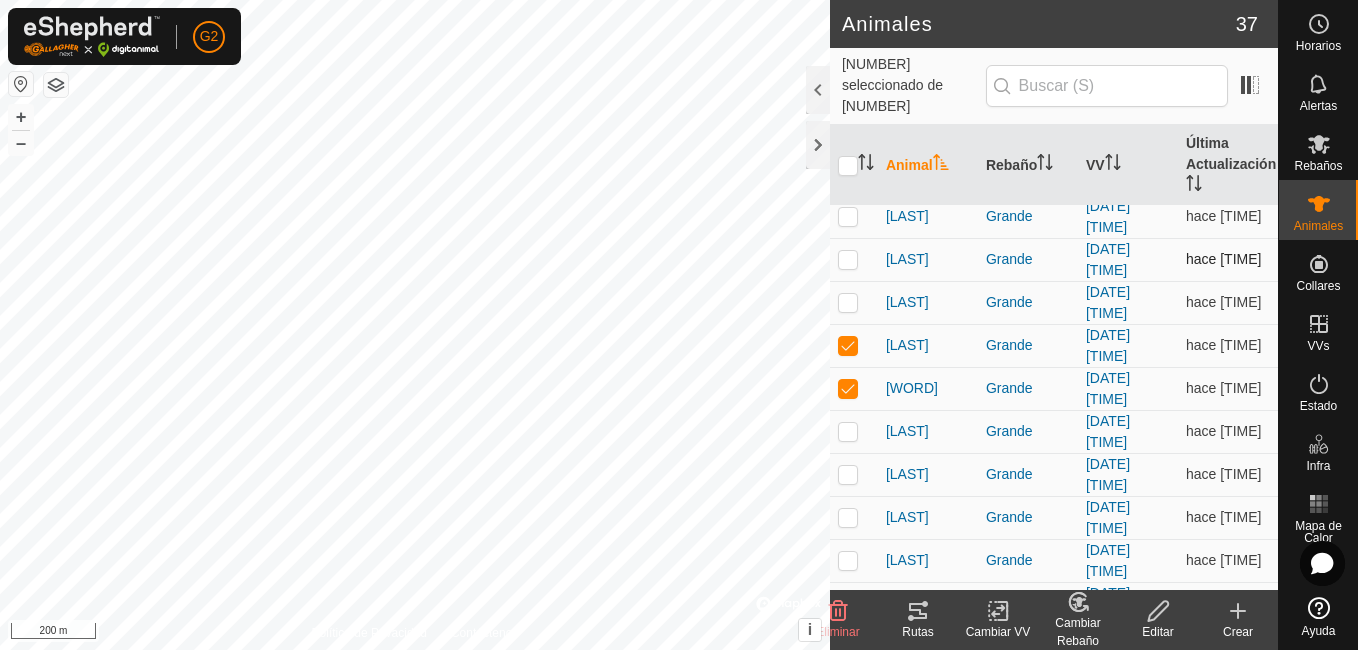 click at bounding box center [848, 259] 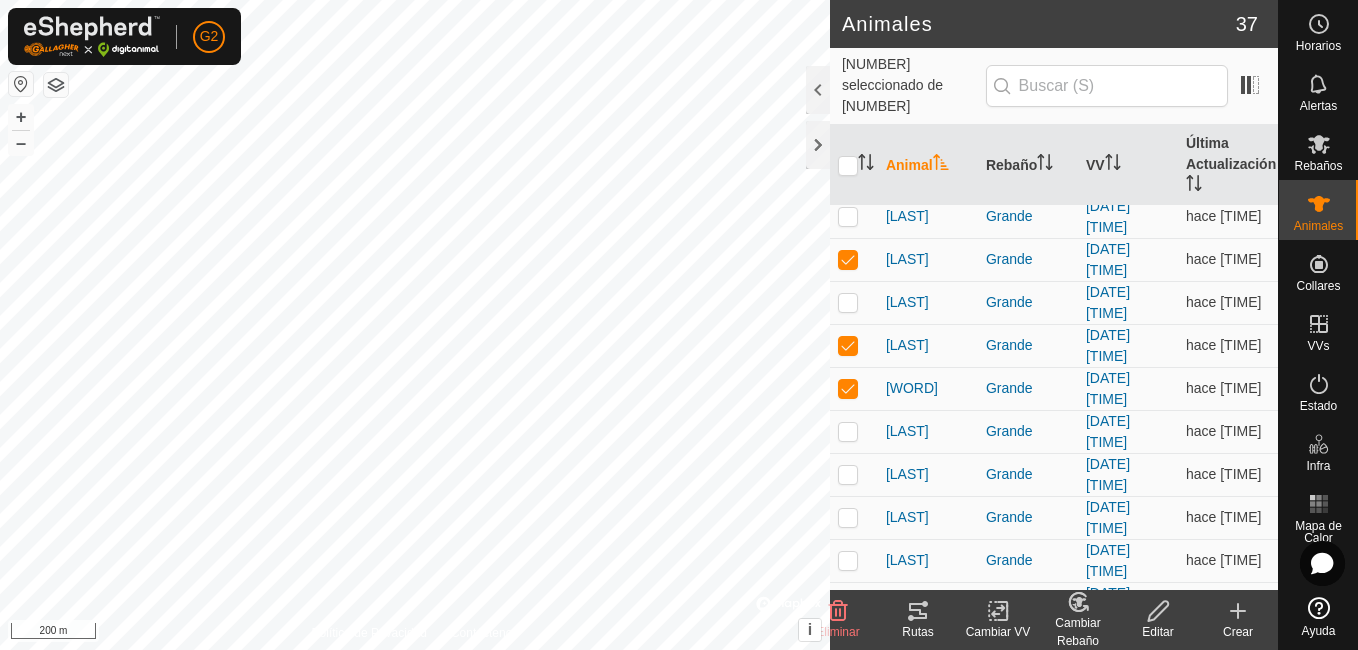click 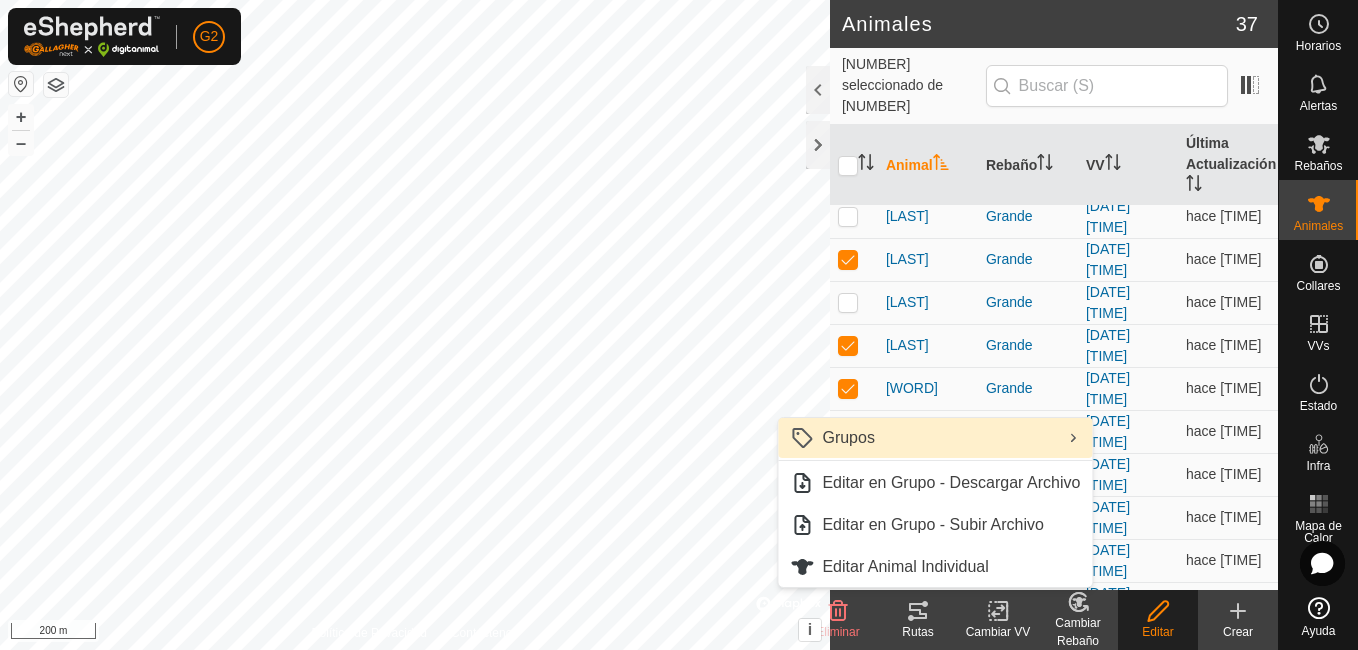 click on "Grupos" at bounding box center (935, 438) 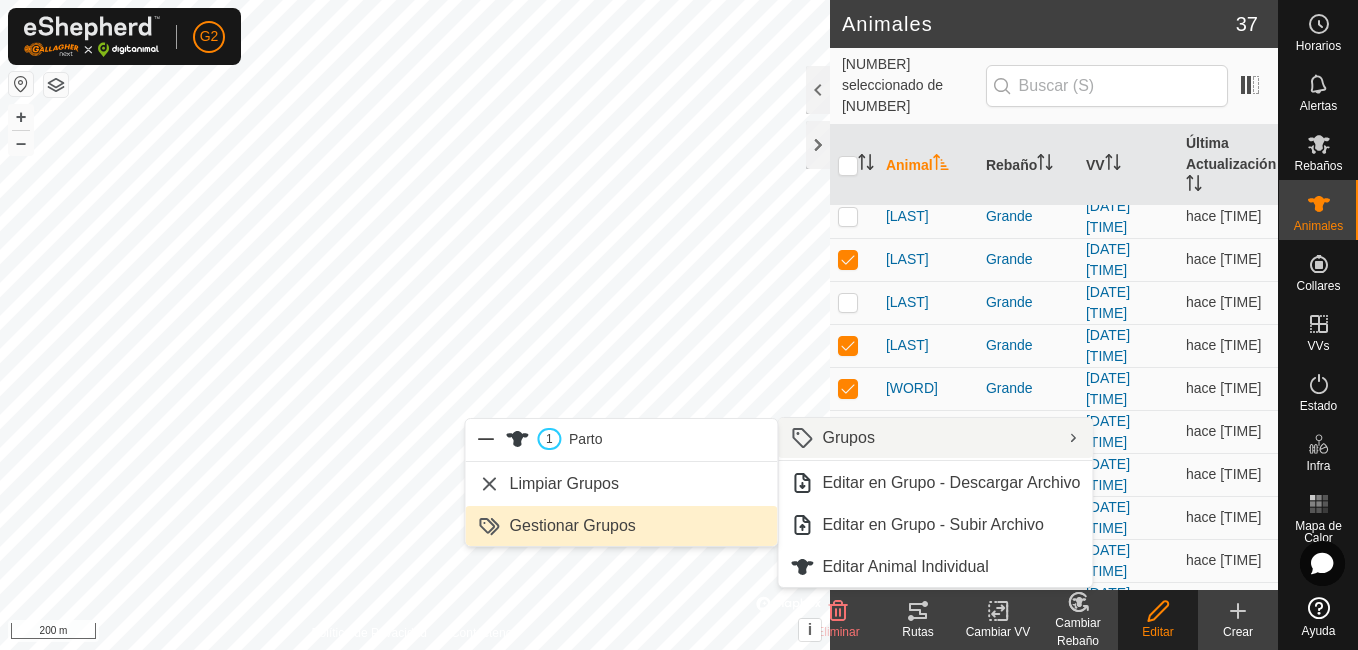 click on "Gestionar Grupos" at bounding box center (622, 526) 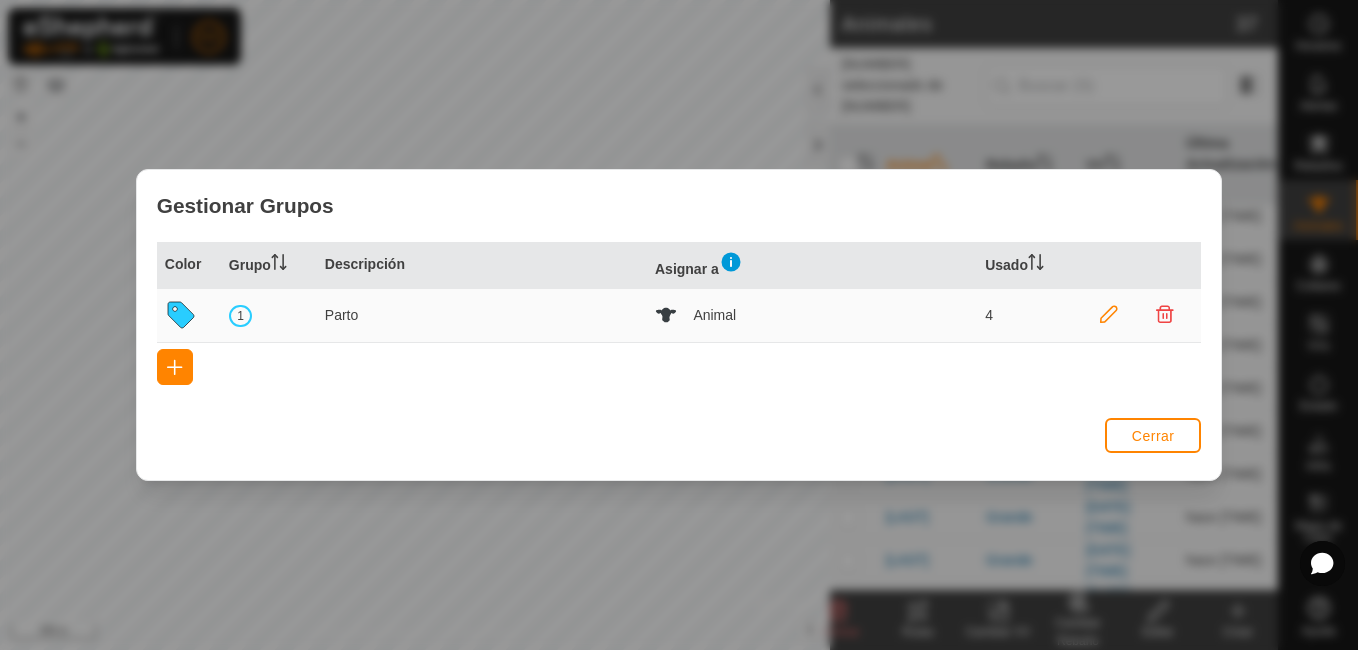 click at bounding box center [1137, 315] 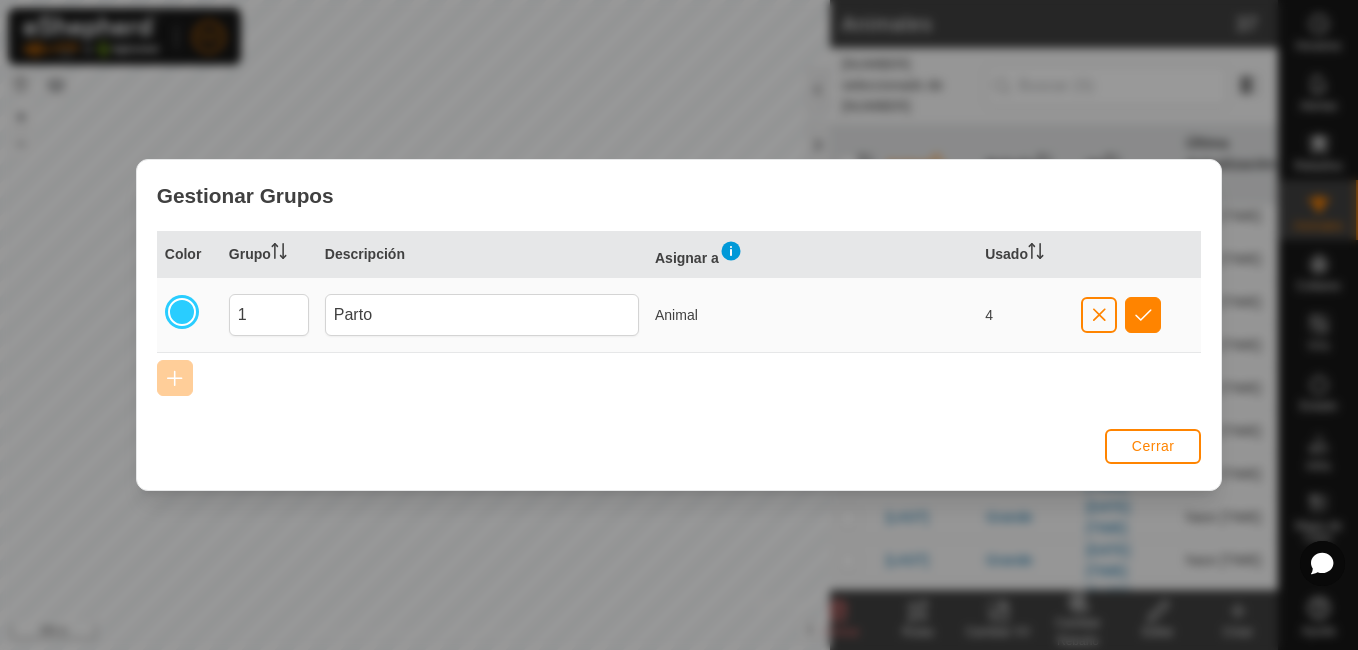 click at bounding box center (182, 312) 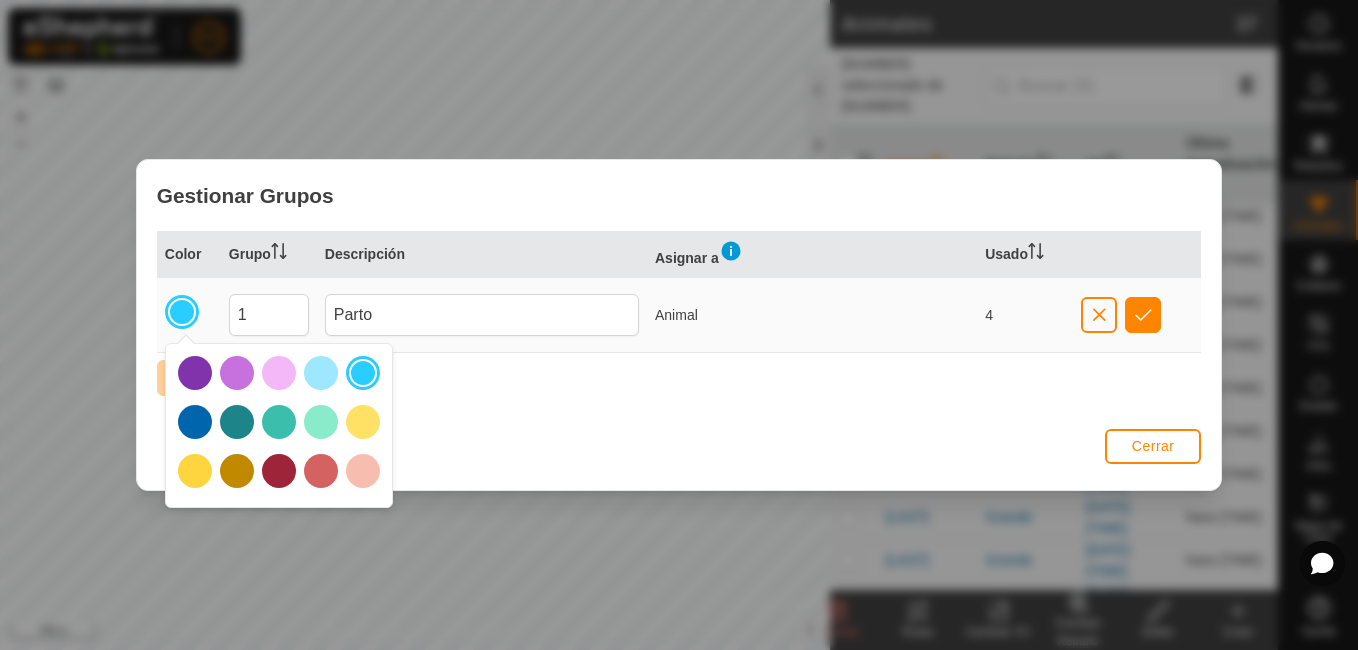click at bounding box center (195, 422) 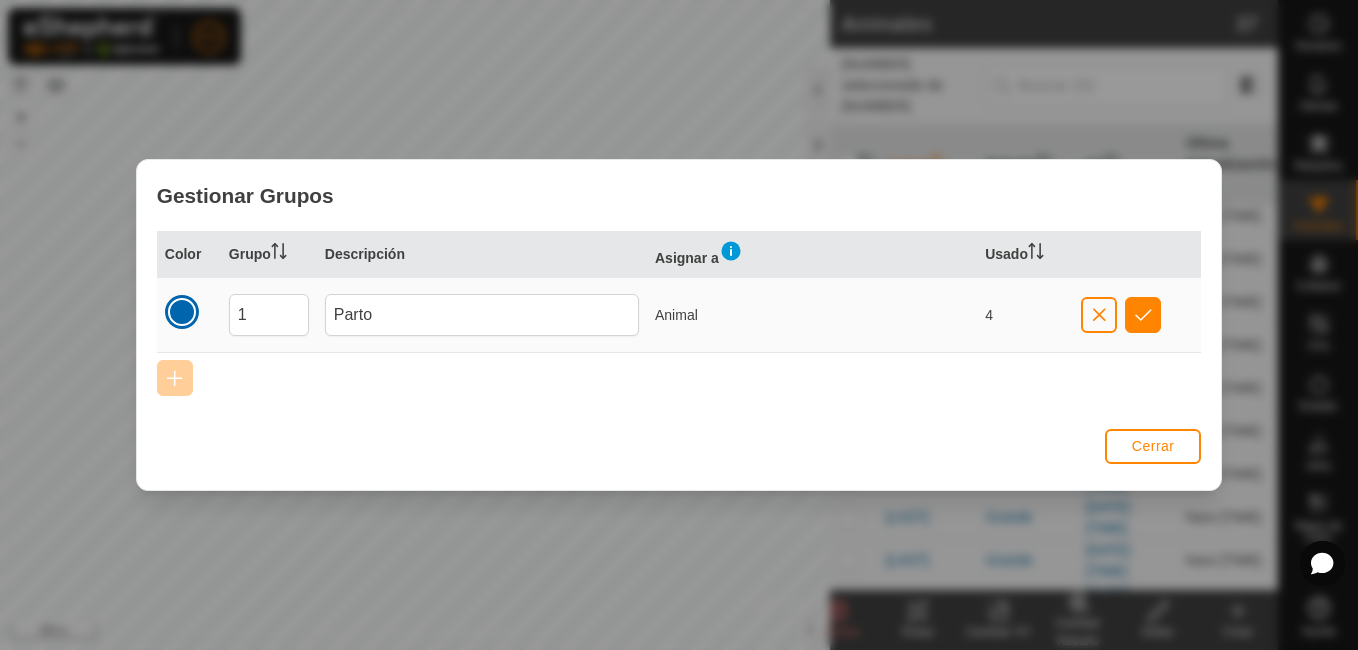 click at bounding box center (182, 312) 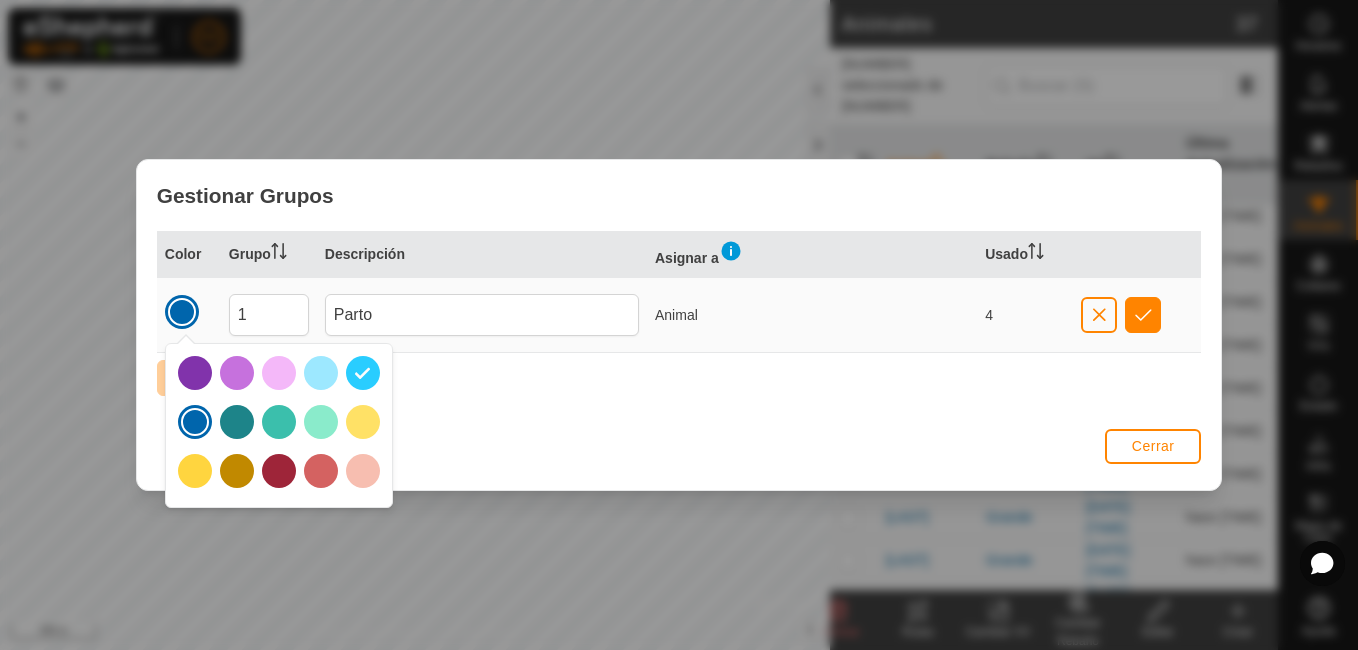 click on "Color  Grupo  Descripción  Asignar a   Usado  1 Parto  Animal   4" 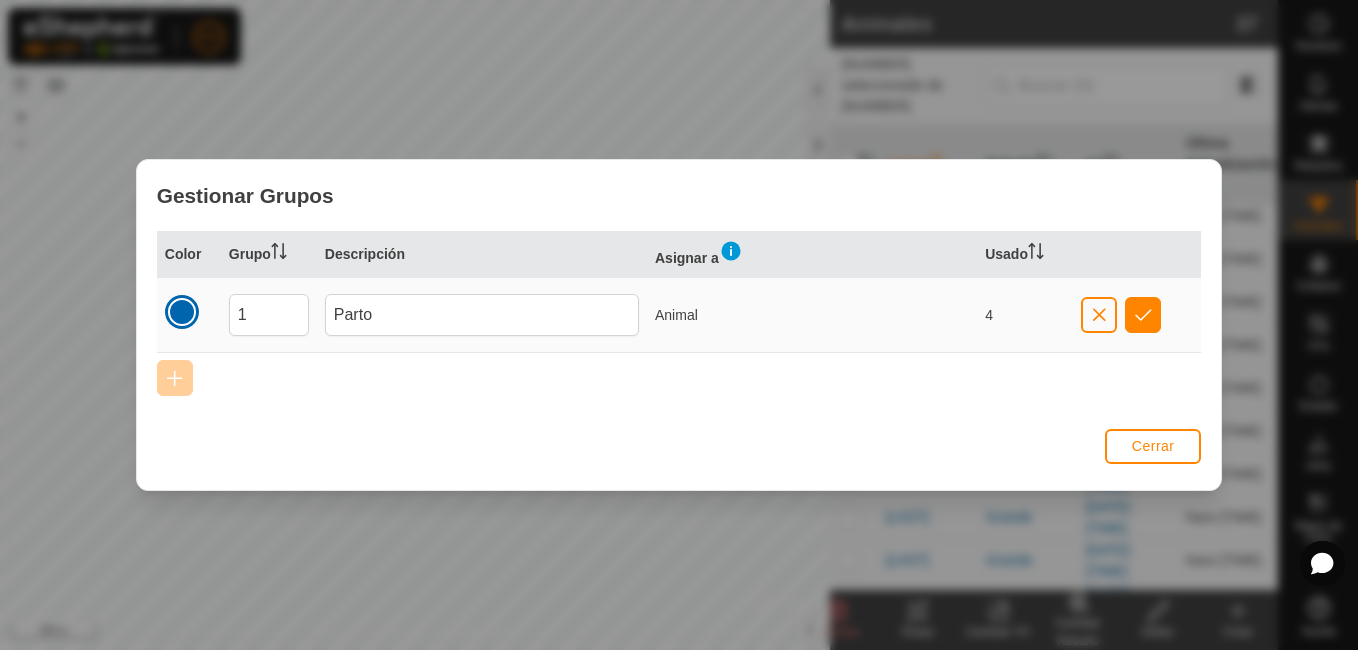 click at bounding box center [182, 312] 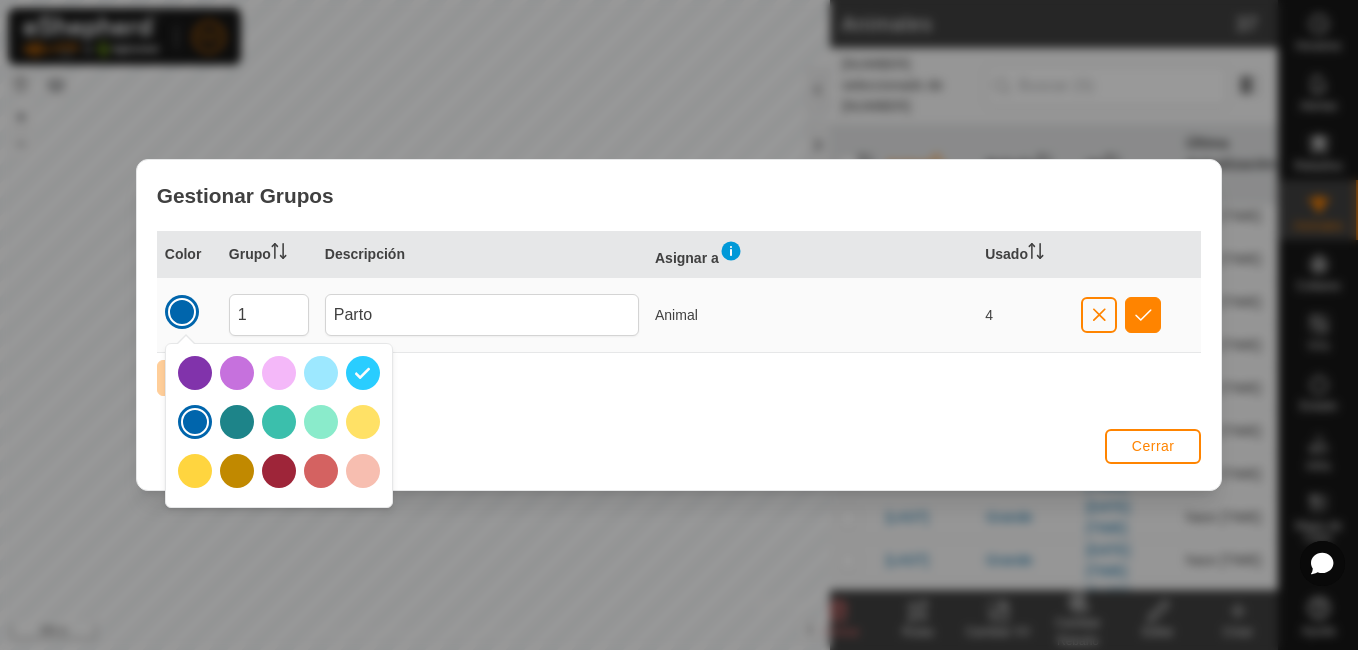 click at bounding box center (363, 373) 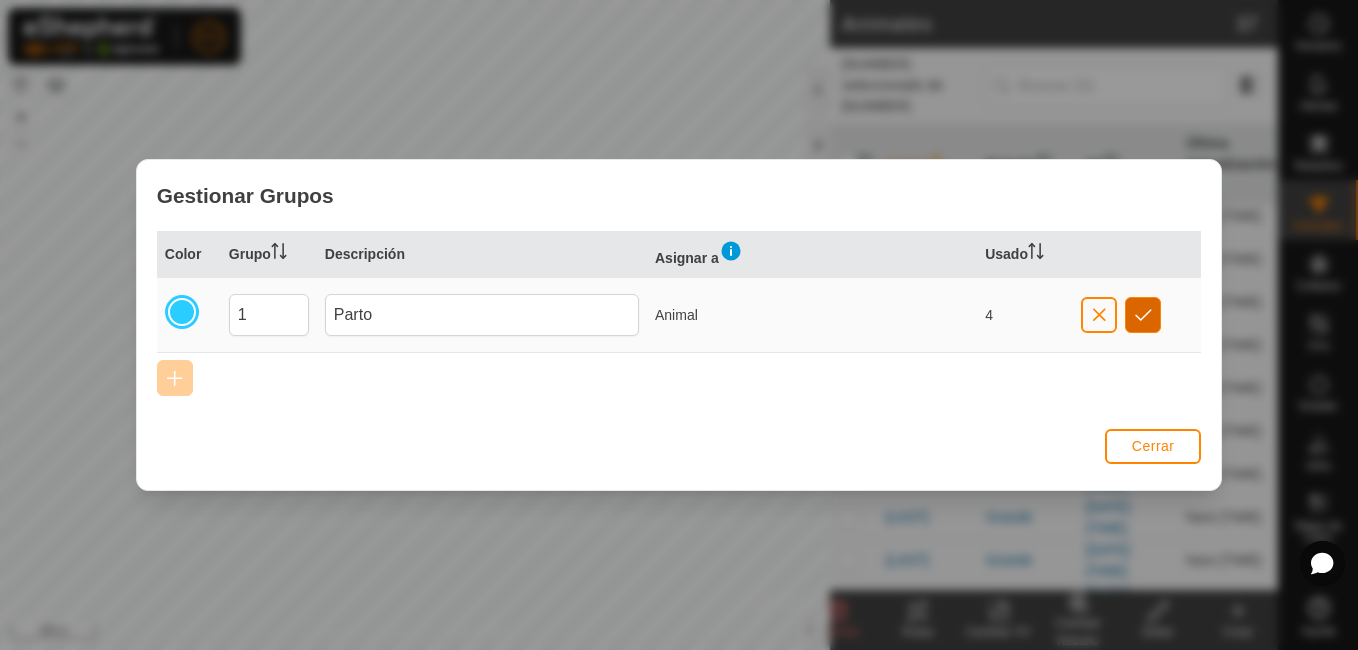 click at bounding box center (1143, 315) 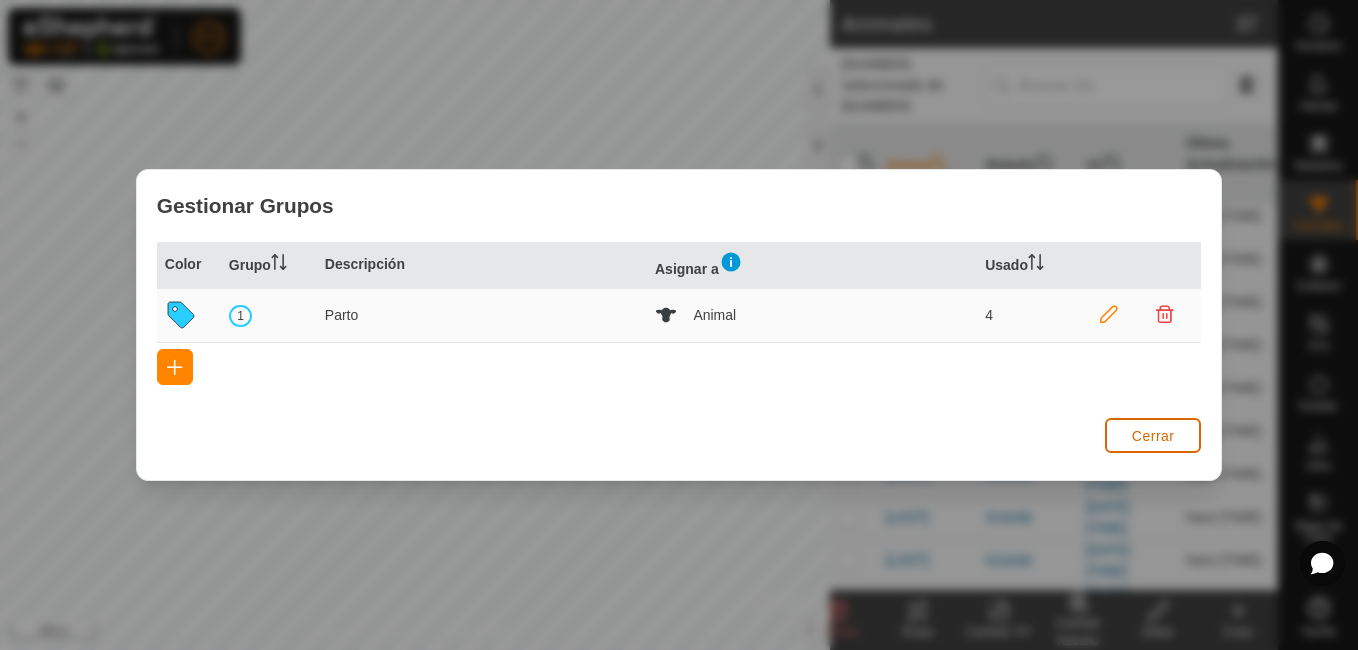 click on "Cerrar" 